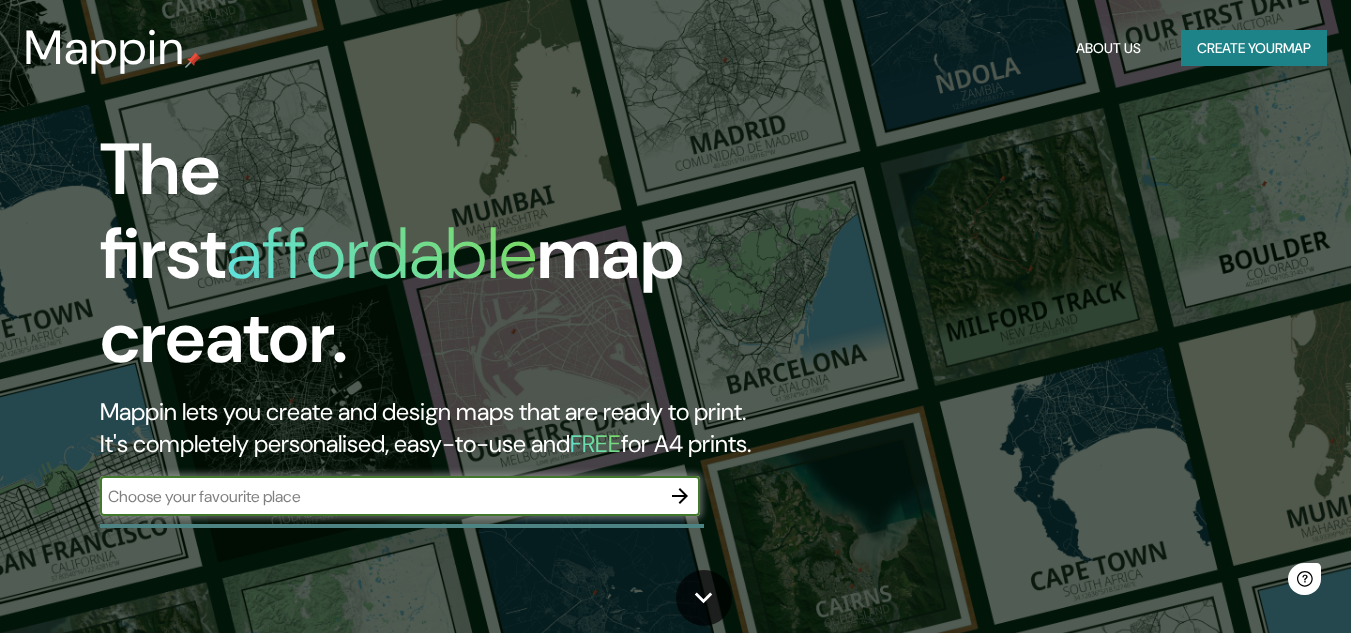 scroll, scrollTop: 0, scrollLeft: 0, axis: both 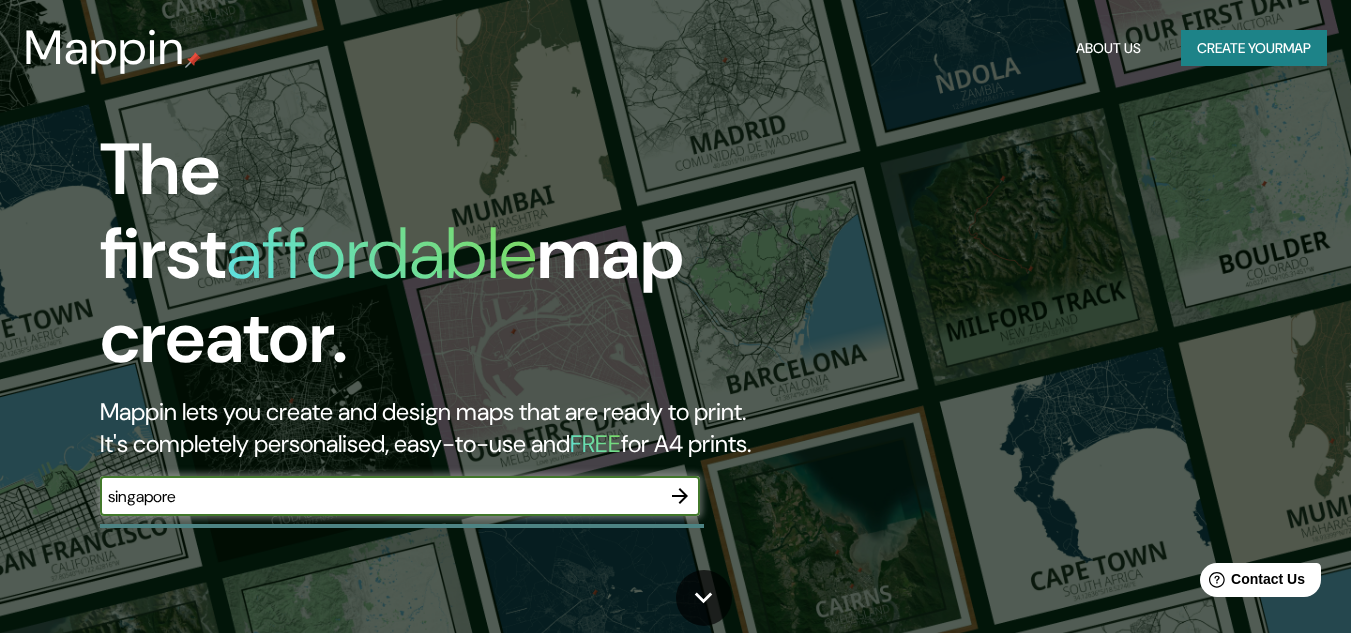 type on "singapore" 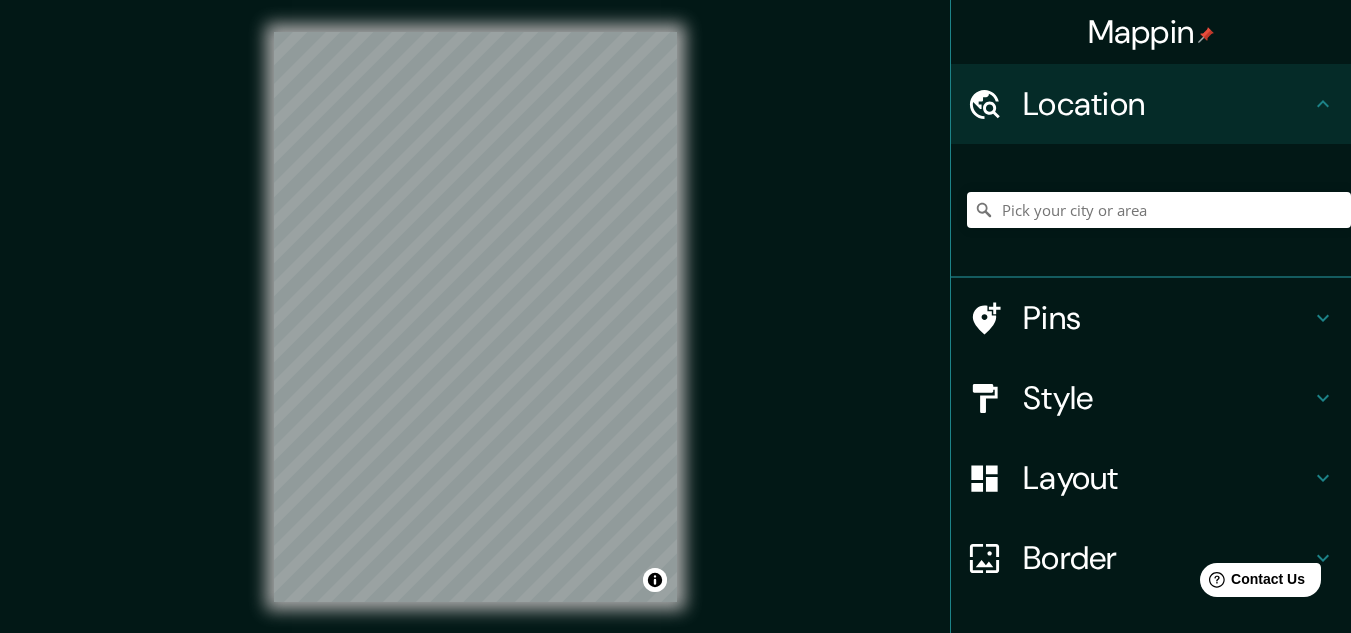 drag, startPoint x: 1144, startPoint y: 190, endPoint x: 1143, endPoint y: 203, distance: 13.038404 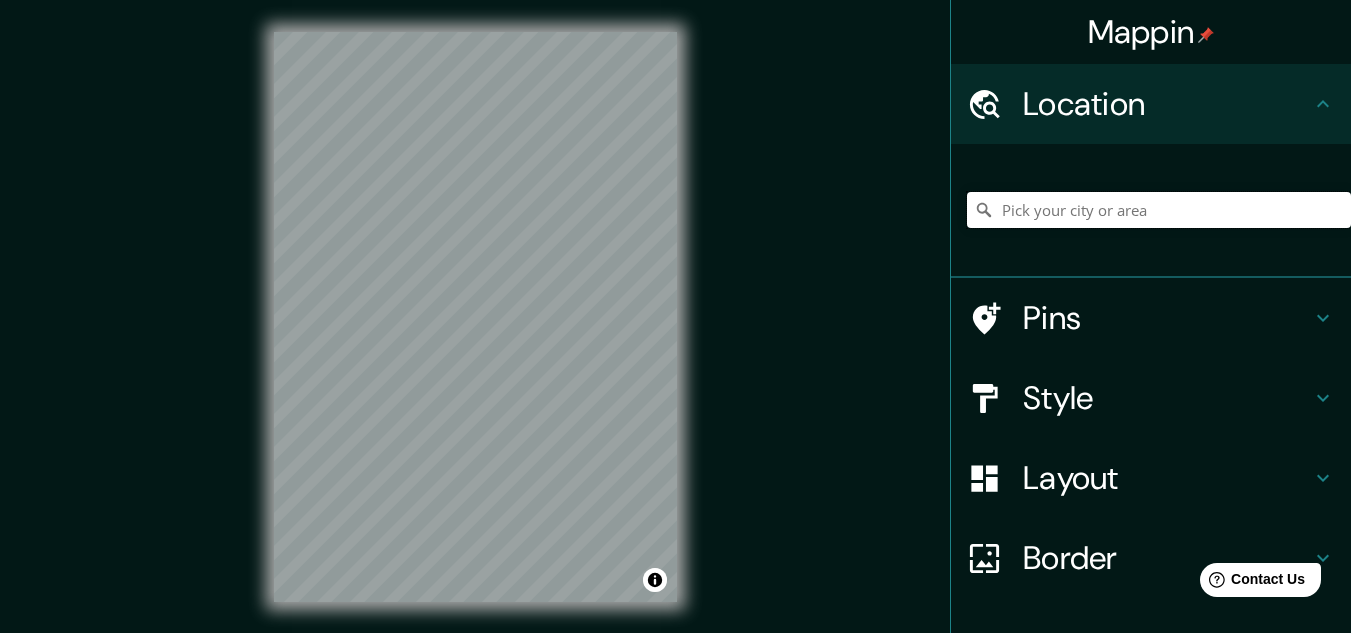 click at bounding box center (1159, 210) 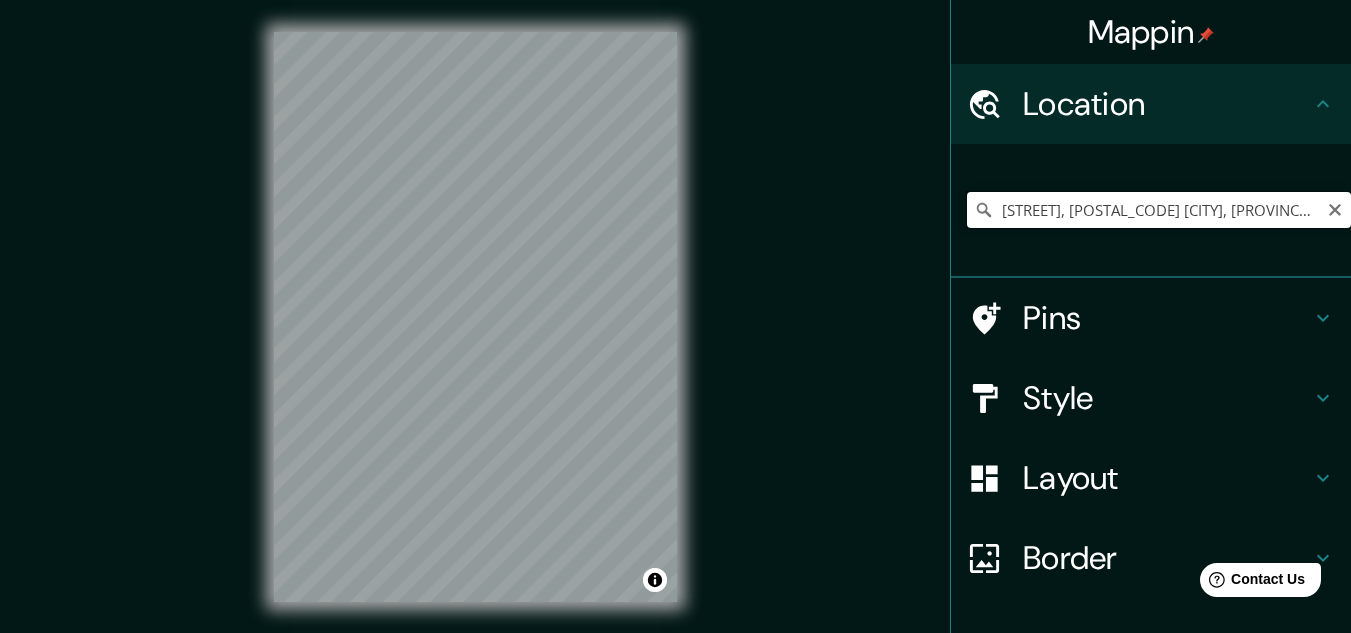 click on "Singaporestraat, 2030 Amberes, Provincia de Amberes, Bélgica" at bounding box center (1159, 210) 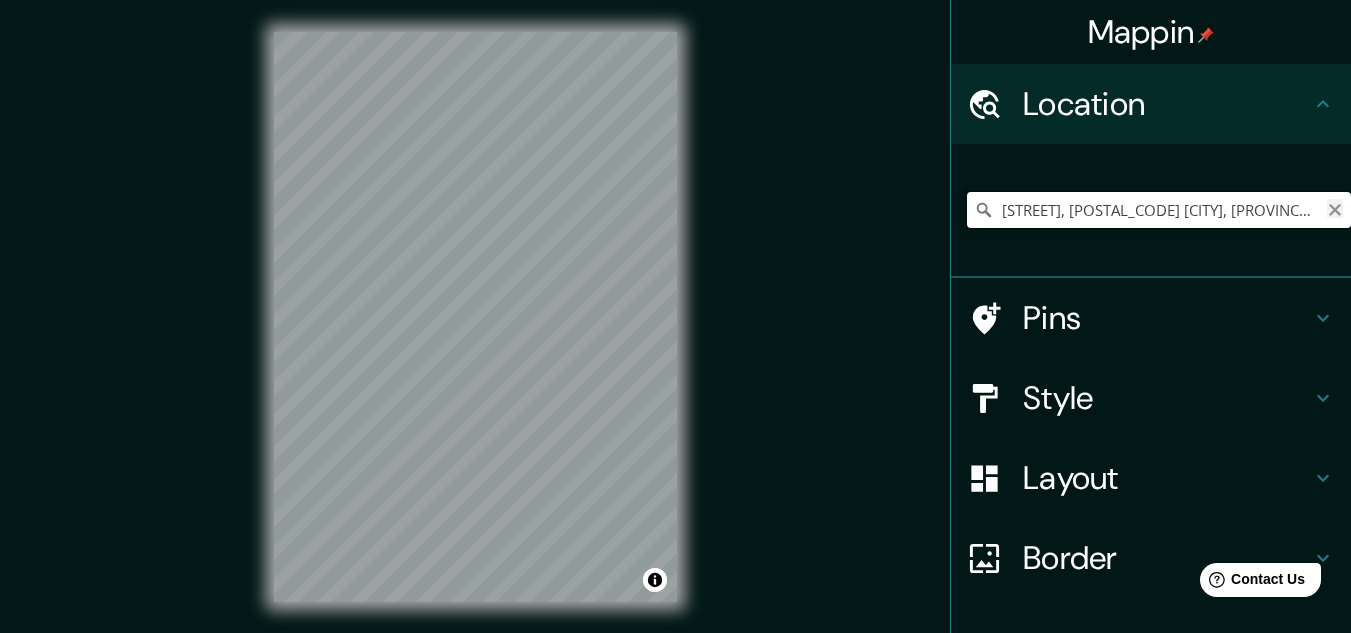 type on "Singaporestraat, 2030 Amberes, Provincia de Amberes, Bélgica" 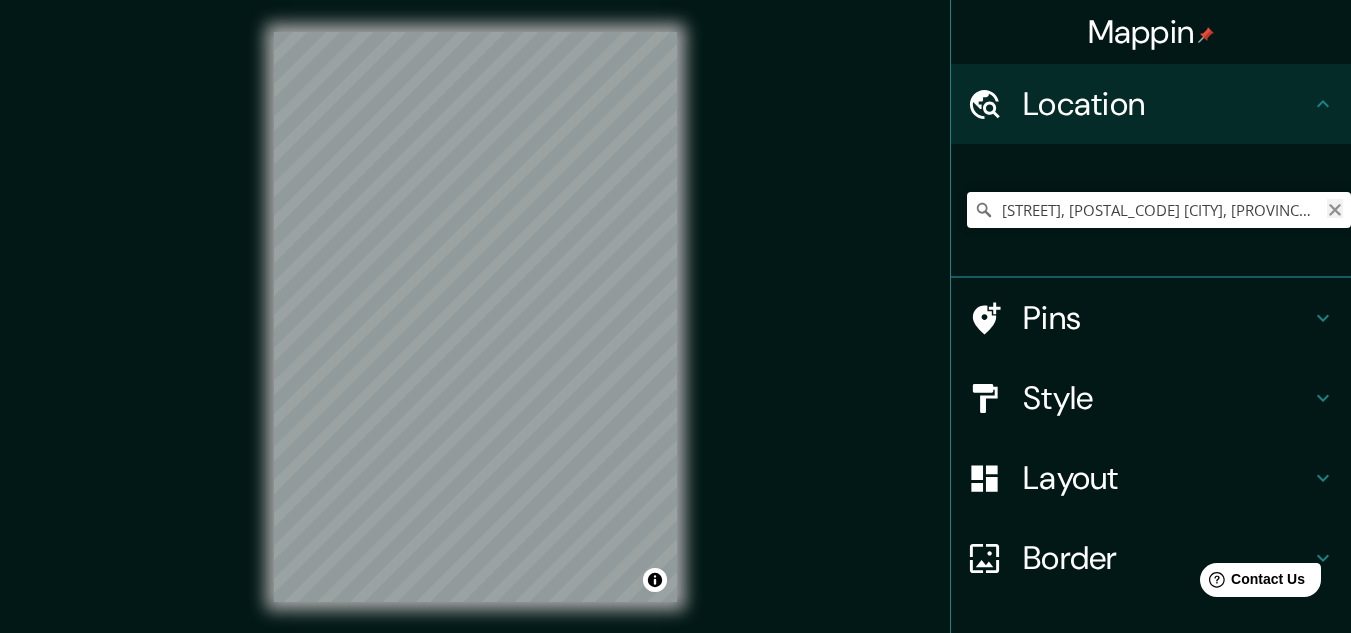 click 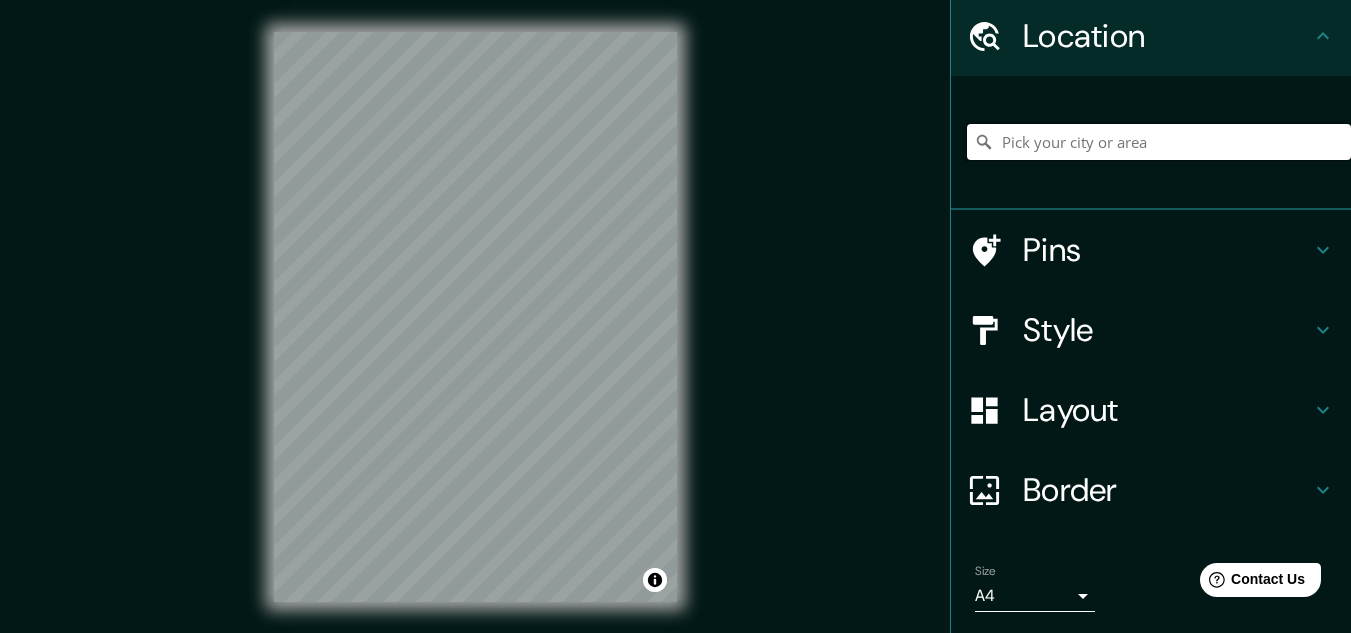 scroll, scrollTop: 0, scrollLeft: 0, axis: both 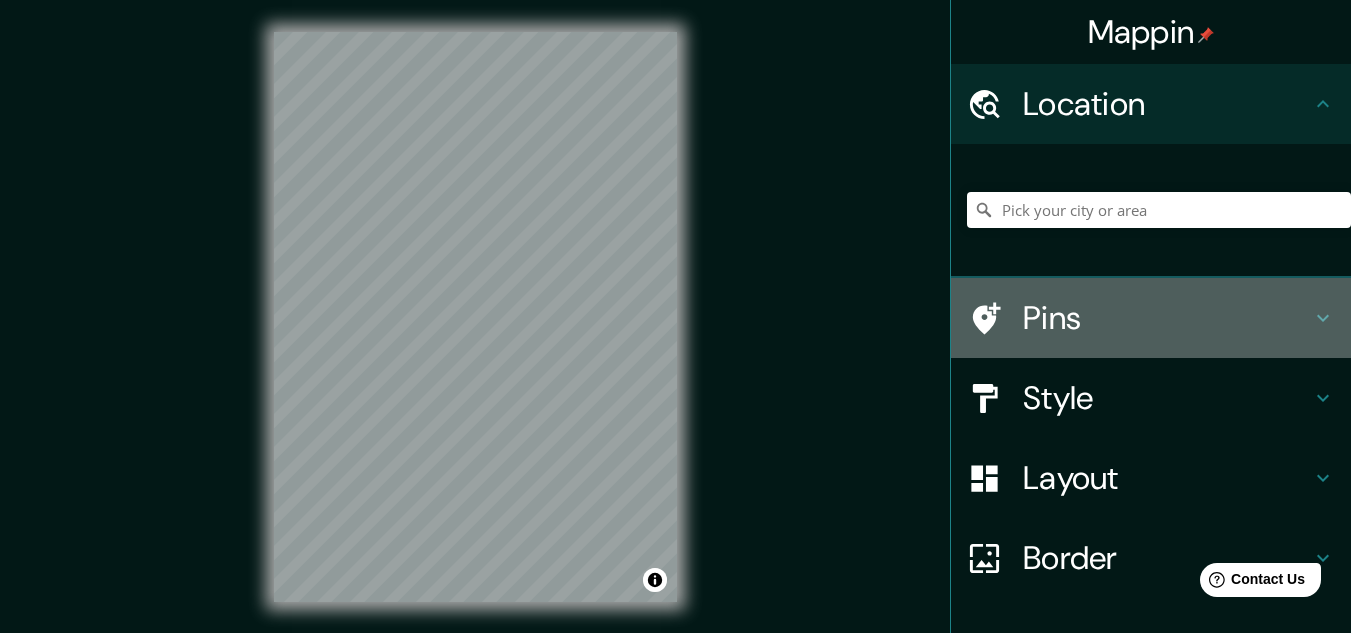 click on "Pins" at bounding box center (1167, 318) 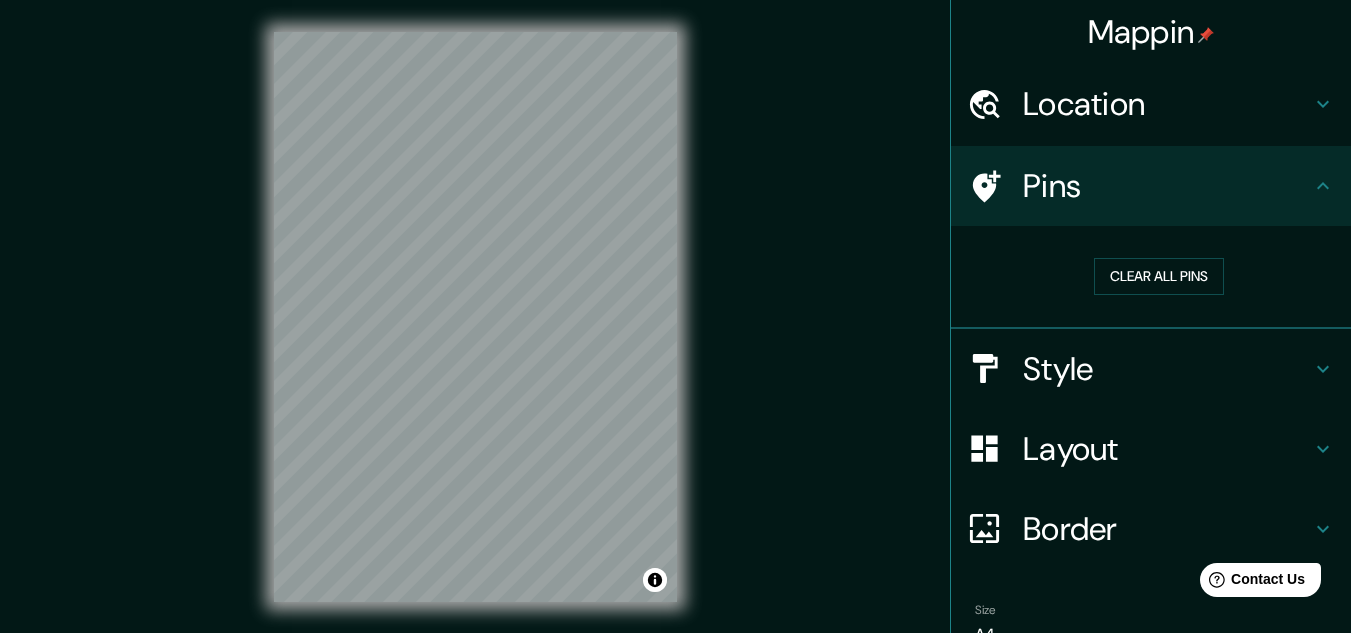 click on "Location" at bounding box center [1151, 104] 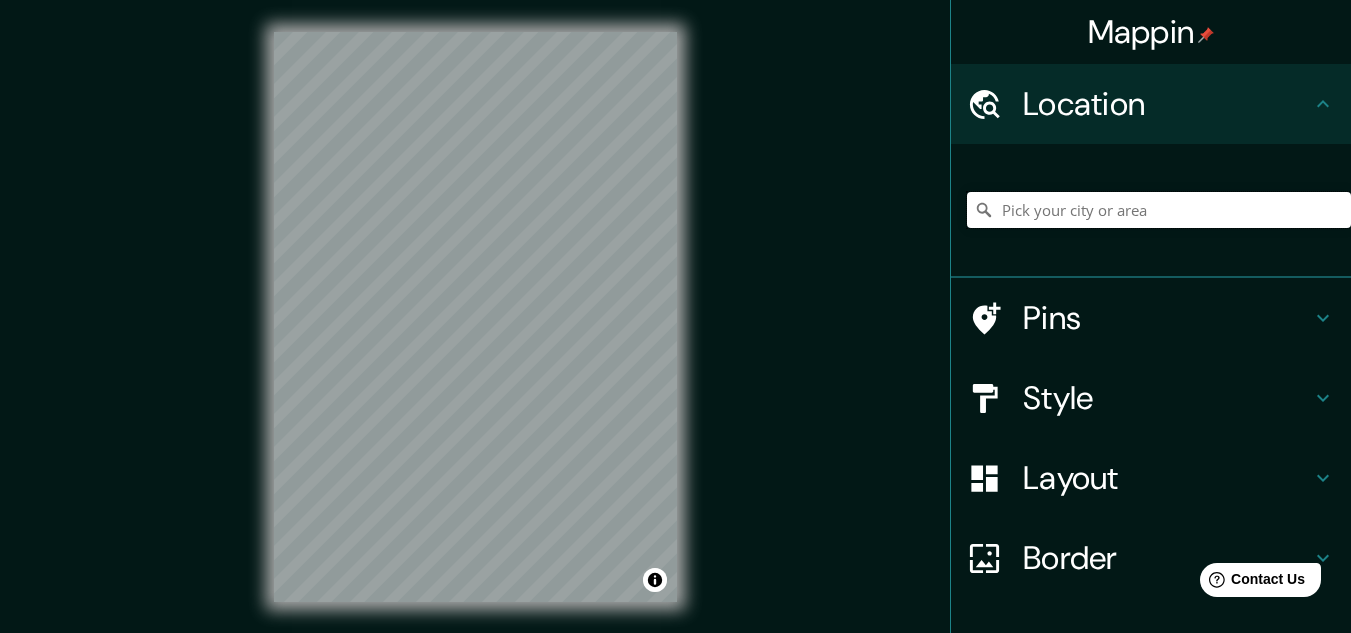 click at bounding box center [1159, 210] 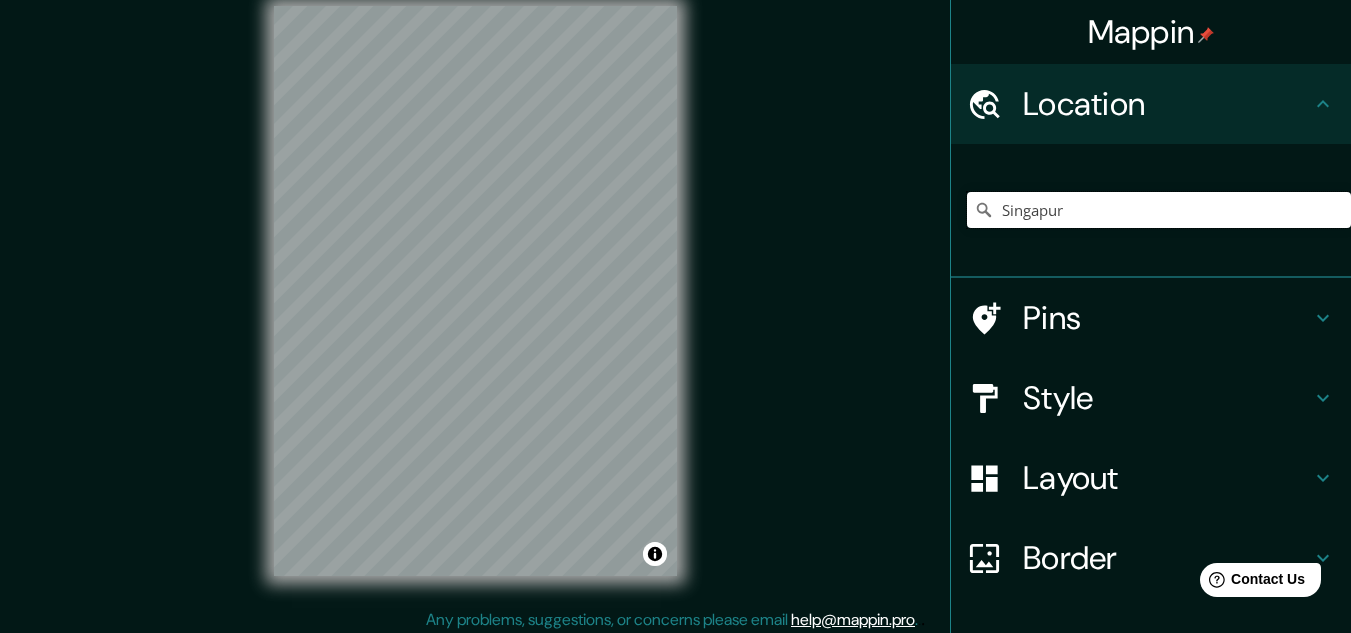 scroll, scrollTop: 33, scrollLeft: 0, axis: vertical 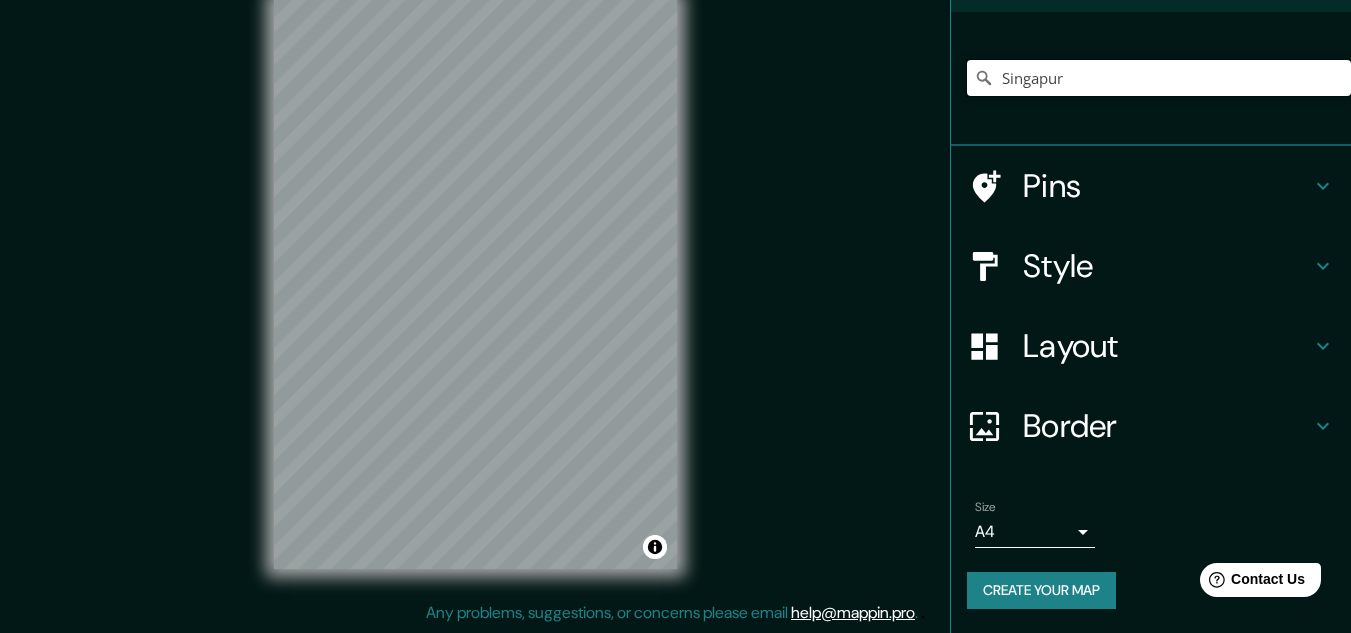 type on "Singapur" 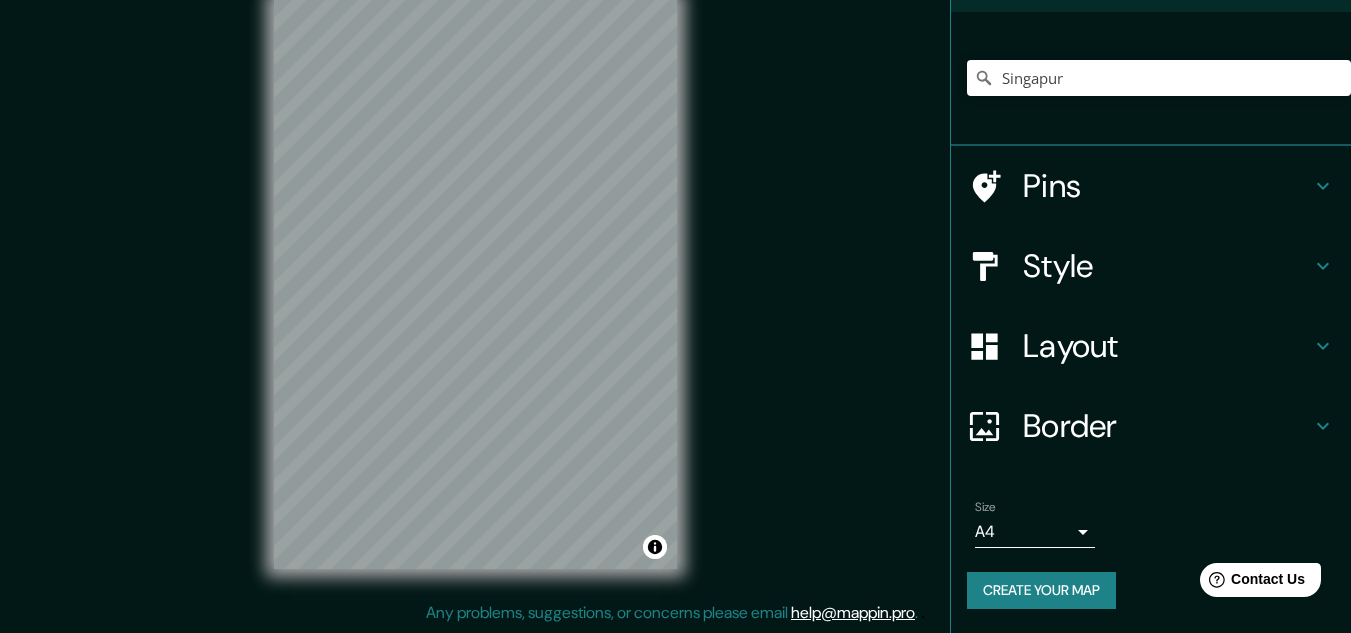 click on "Mappin Location Singapur Singapur Singaporestraat  2030 Amberes, Provincia de Amberes, Bélgica Singapur  Singapur, Consejo Central Singapadu  80582, Sukawati, Gianyar, provincia de Bali, Indonesia Singaparna  46411, Singaparna, Tasikmalaya, Java Occidental, Indonesia Pins Style Layout Border Choose a border.  Hint : you can make layers of the frame opaque to create some cool effects. None Simple Transparent Fancy Size A4 single Create your map © Mapbox   © OpenStreetMap   Improve this map Any problems, suggestions, or concerns please email    help@mappin.pro . . ." at bounding box center [675, 283] 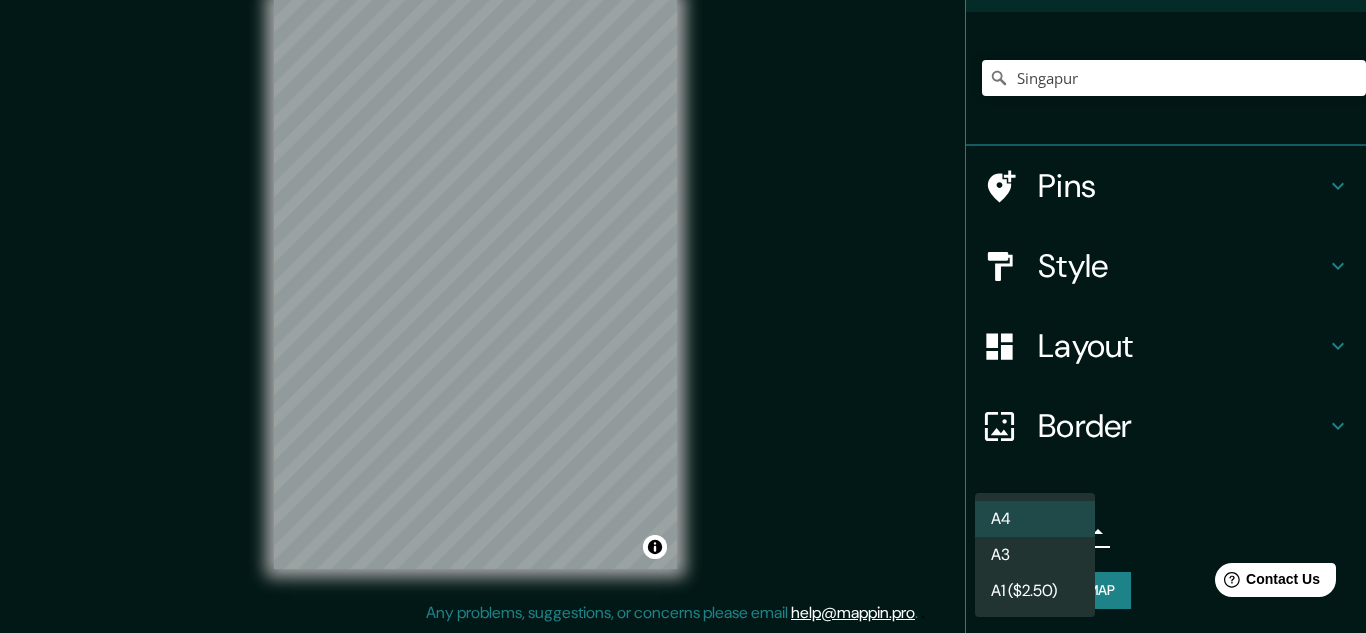 click on "A3" at bounding box center [1035, 555] 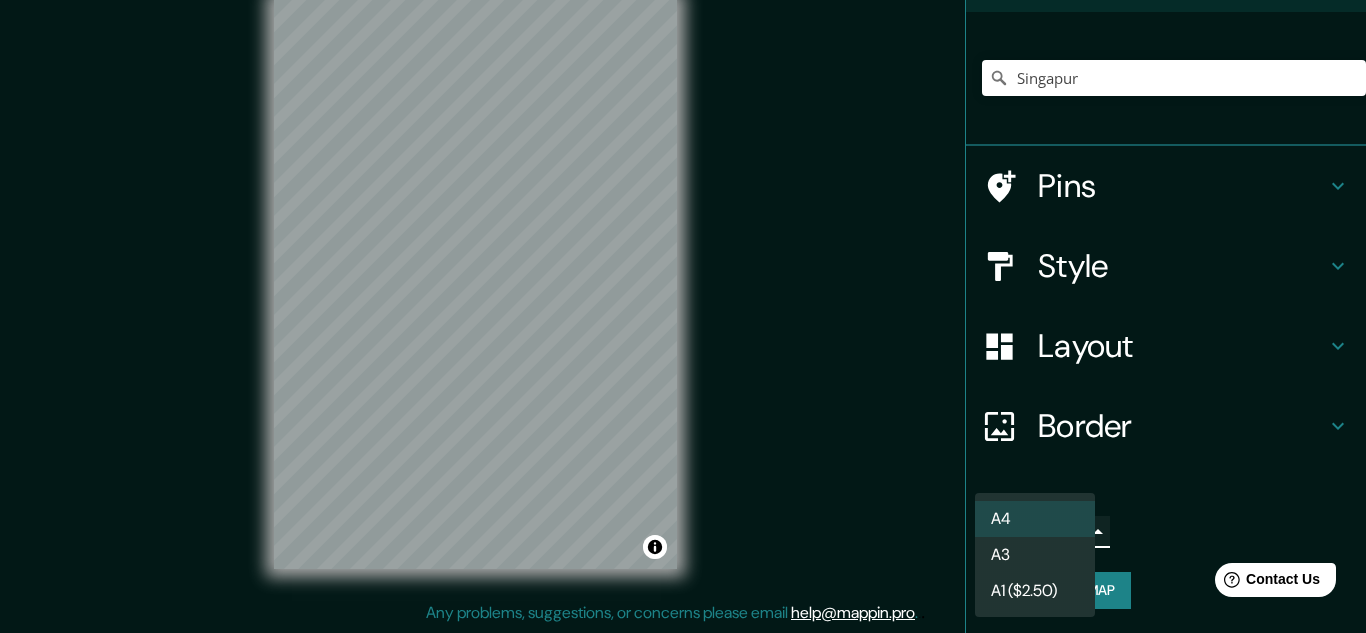 type on "a4" 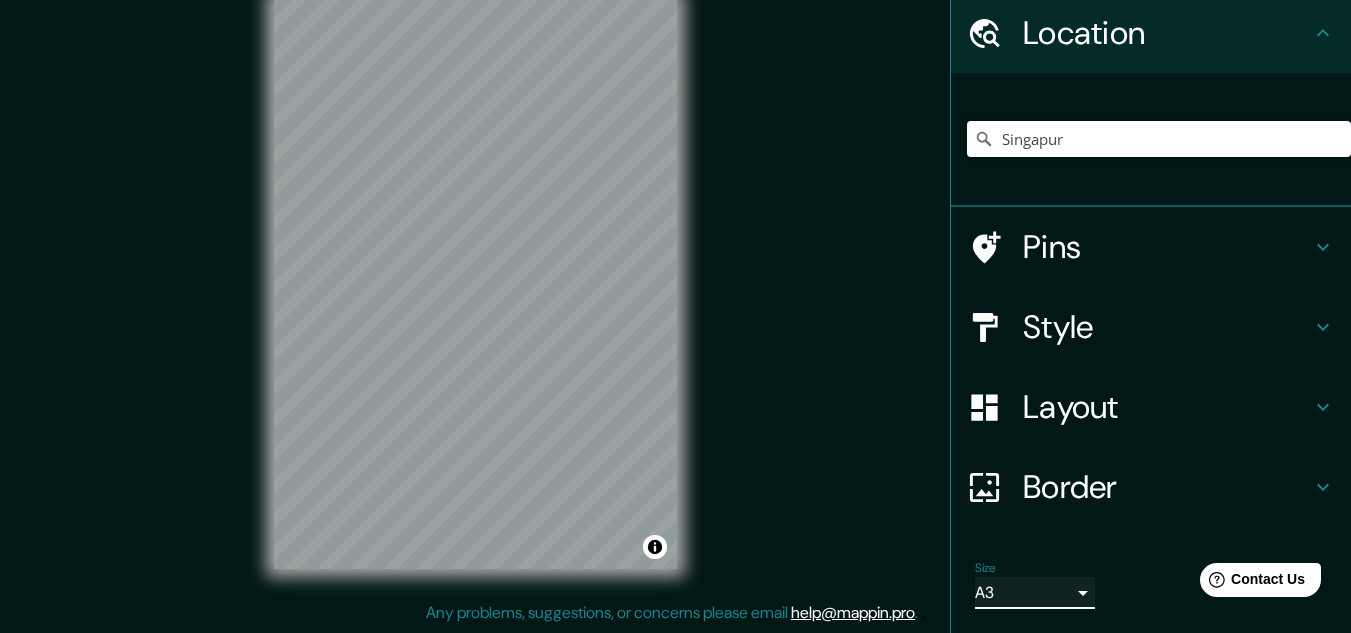 scroll, scrollTop: 0, scrollLeft: 0, axis: both 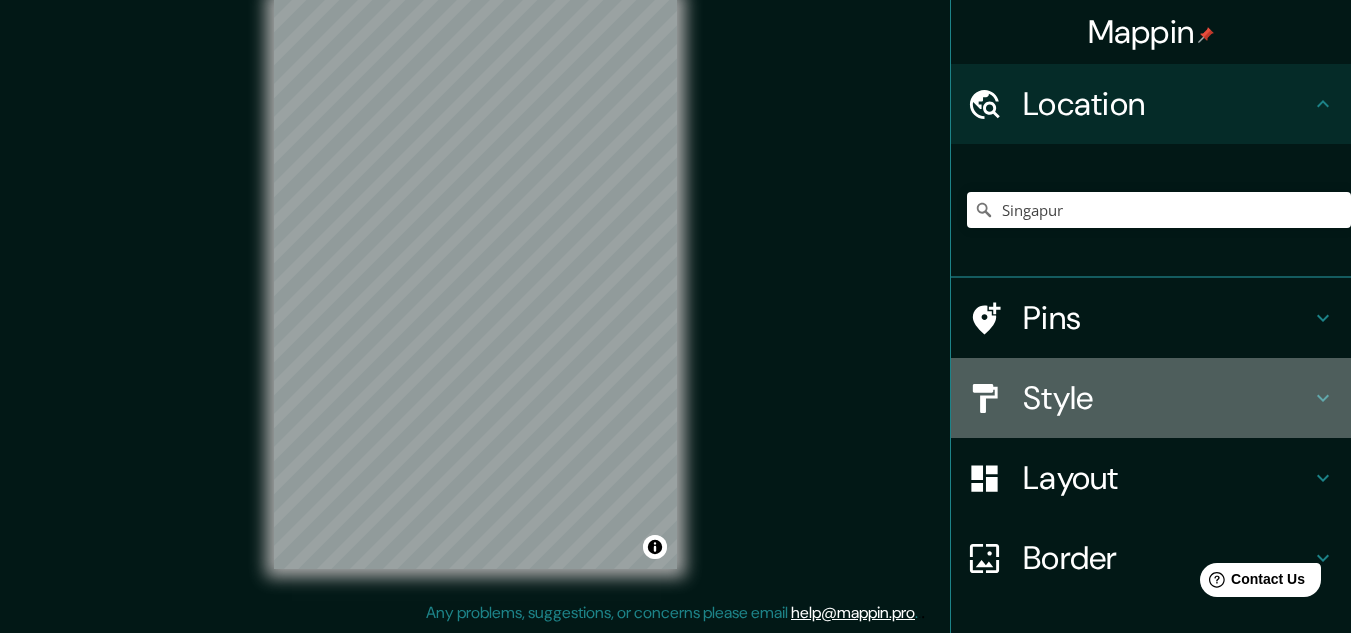 click on "Style" at bounding box center (1167, 398) 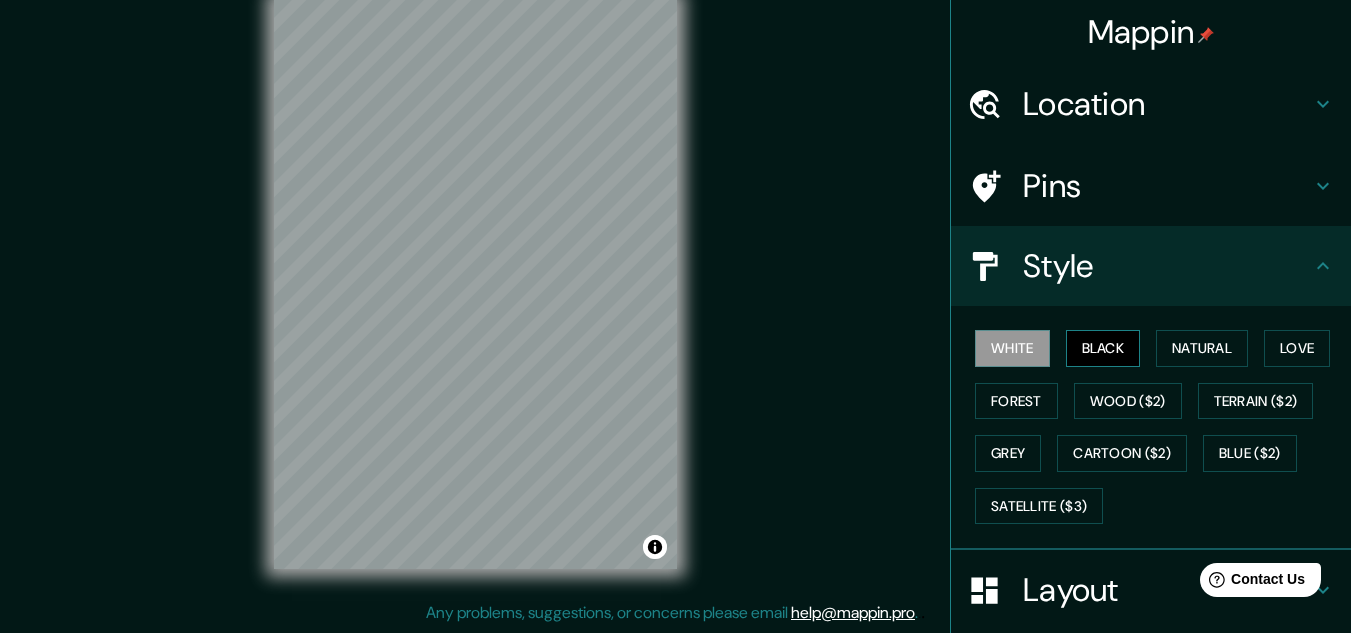 click on "Black" at bounding box center (1103, 348) 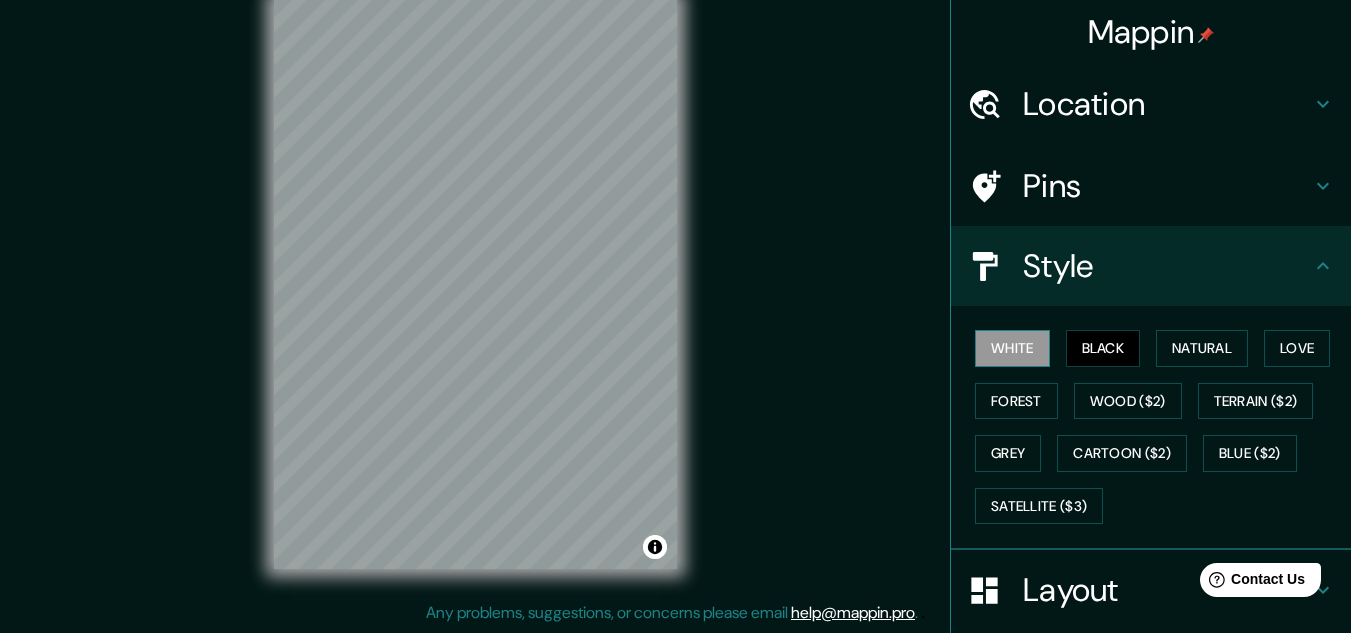 click on "White" at bounding box center [1012, 348] 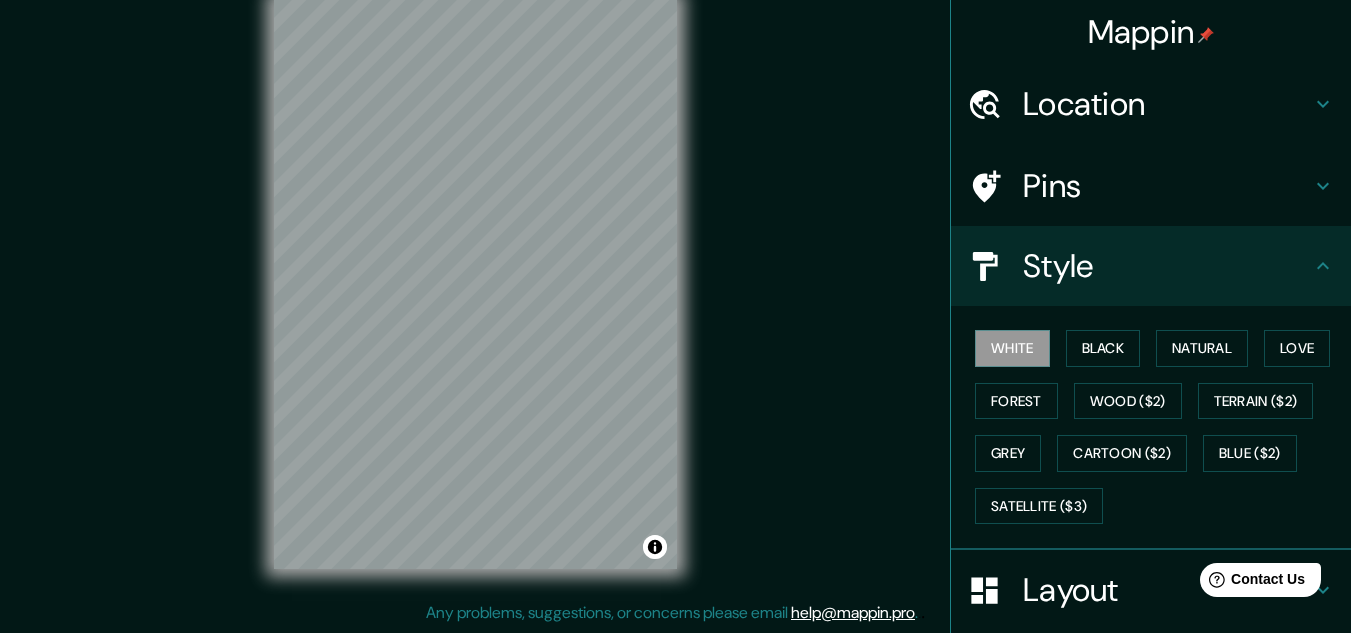 click on "White Black Natural Love Forest Wood ($2) Terrain ($2) Grey Cartoon ($2) Blue ($2) Satellite ($3)" at bounding box center [1159, 427] 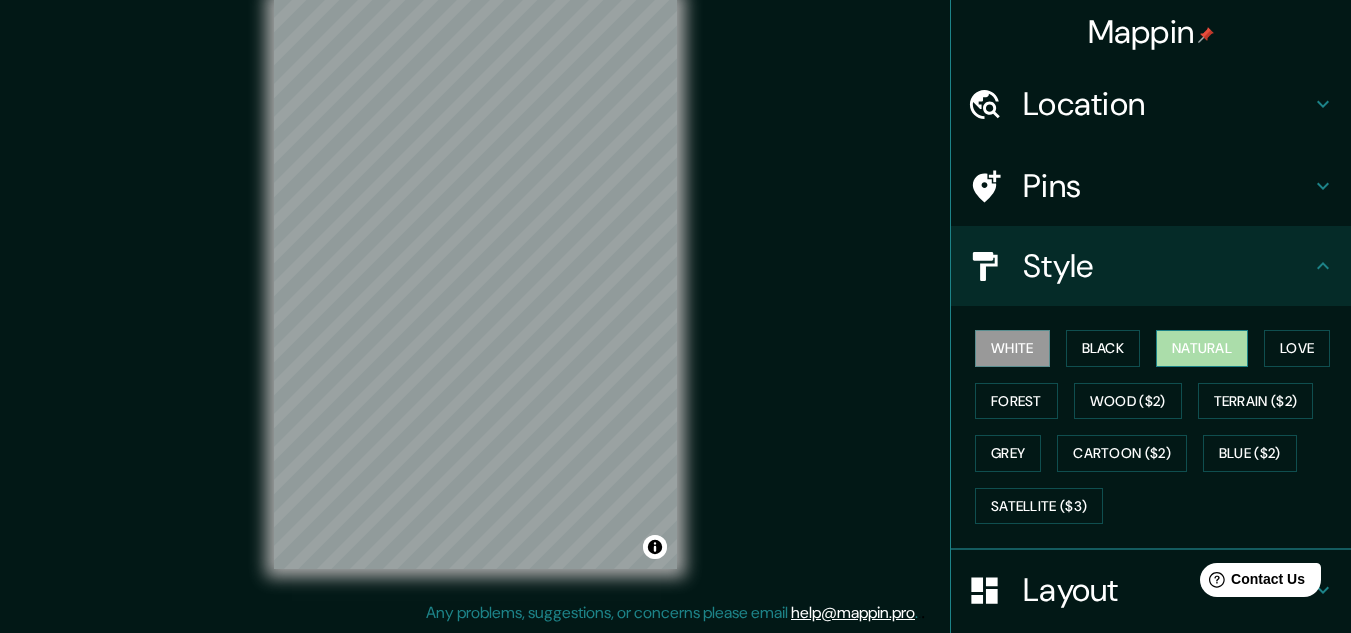 click on "Natural" at bounding box center [1202, 348] 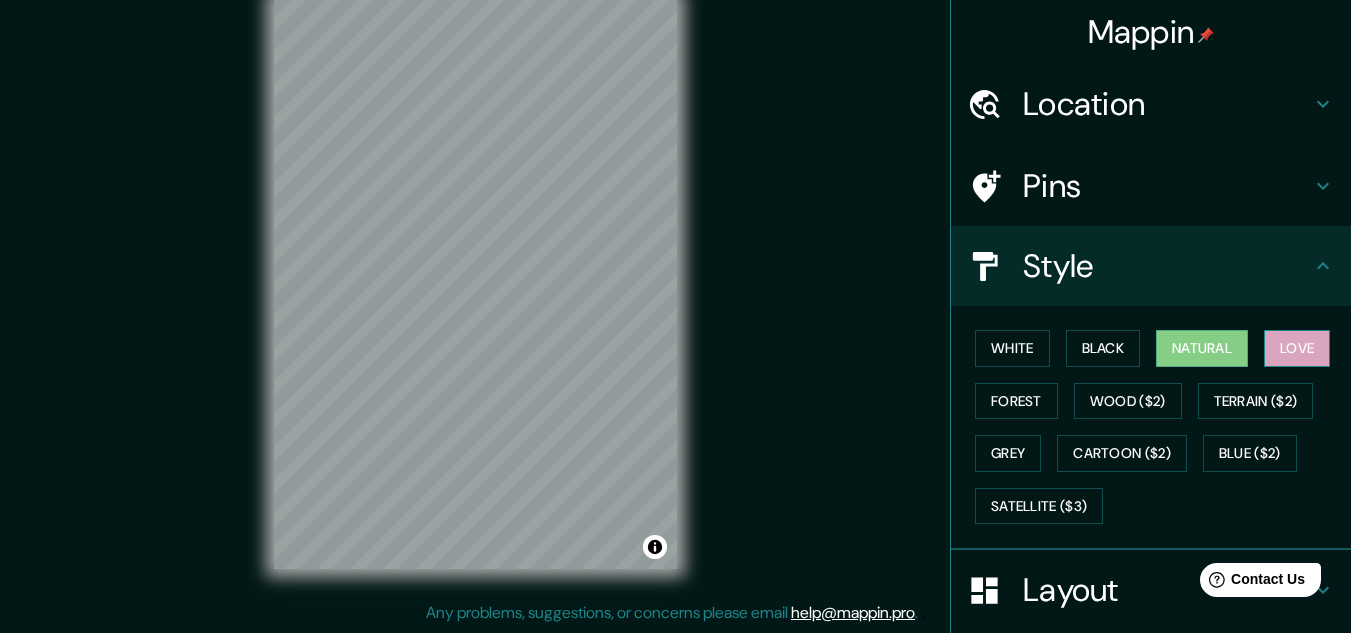 click on "Love" at bounding box center [1297, 348] 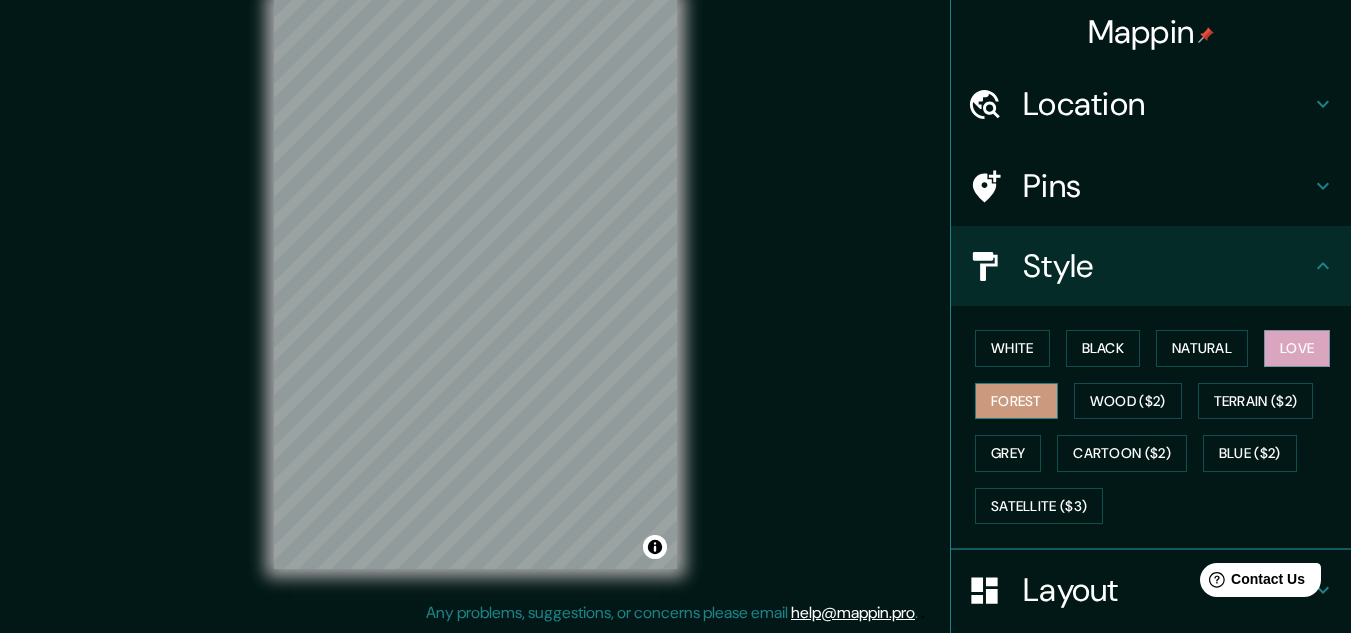 click on "Forest" at bounding box center (1016, 401) 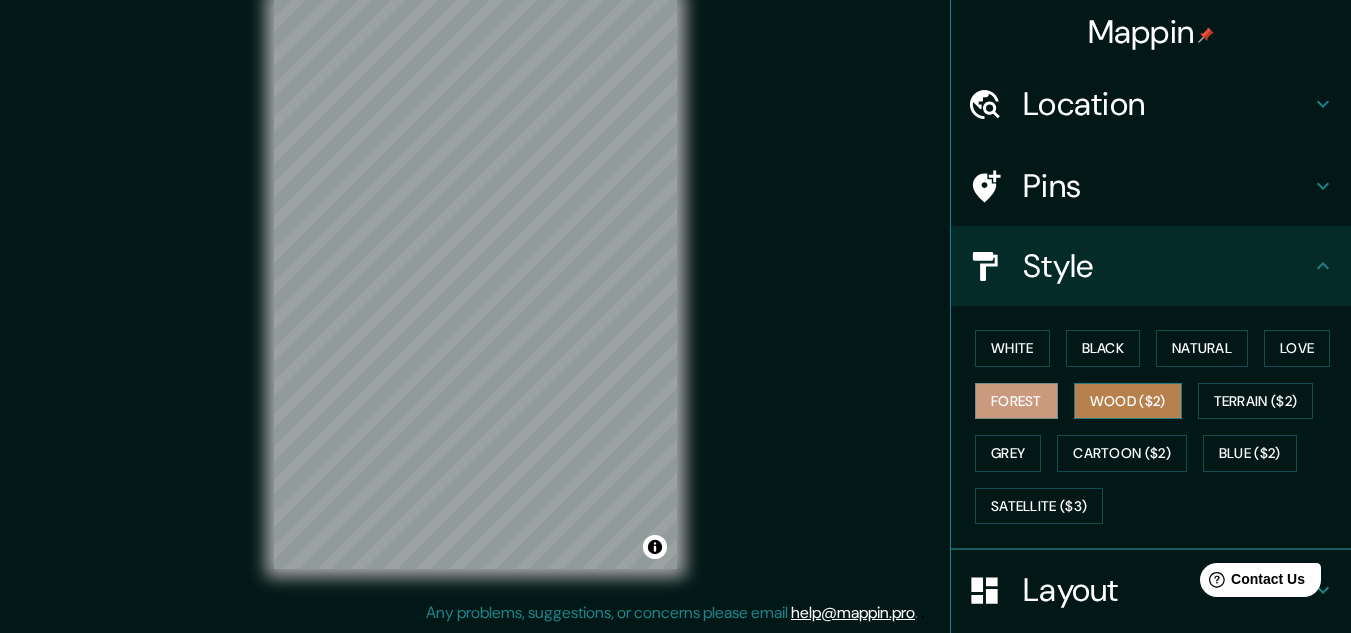 click on "Wood ($2)" at bounding box center (1128, 401) 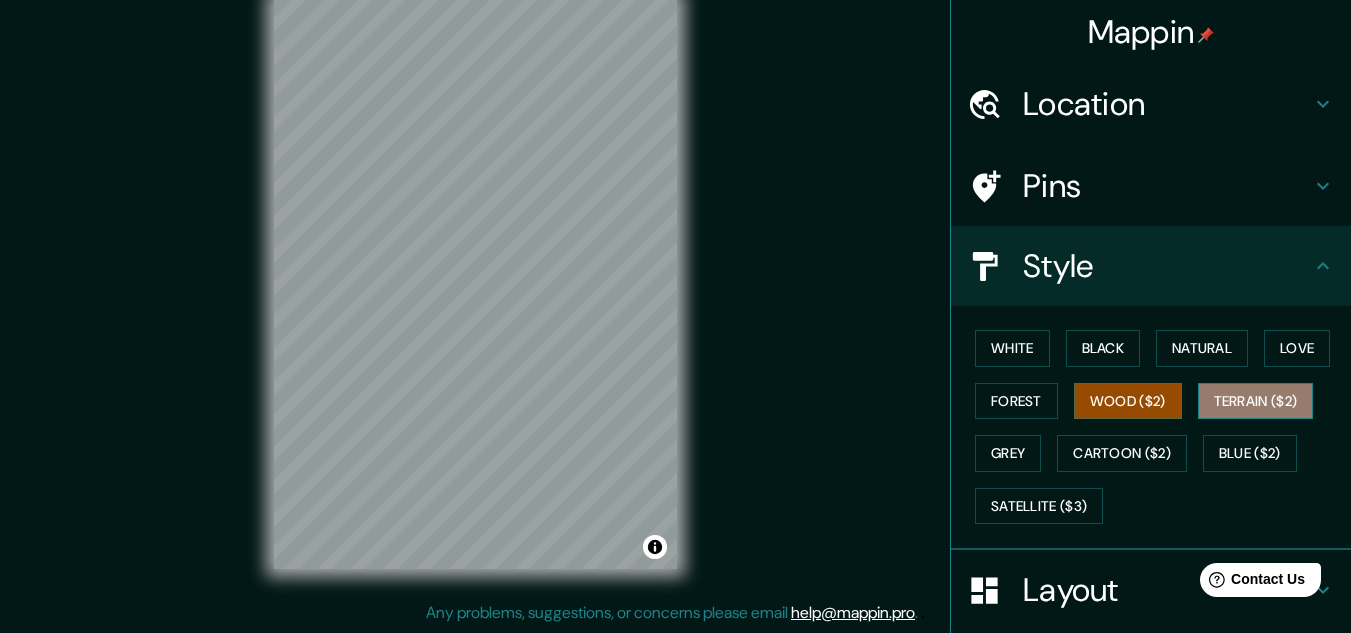 click on "Terrain ($2)" at bounding box center [1256, 401] 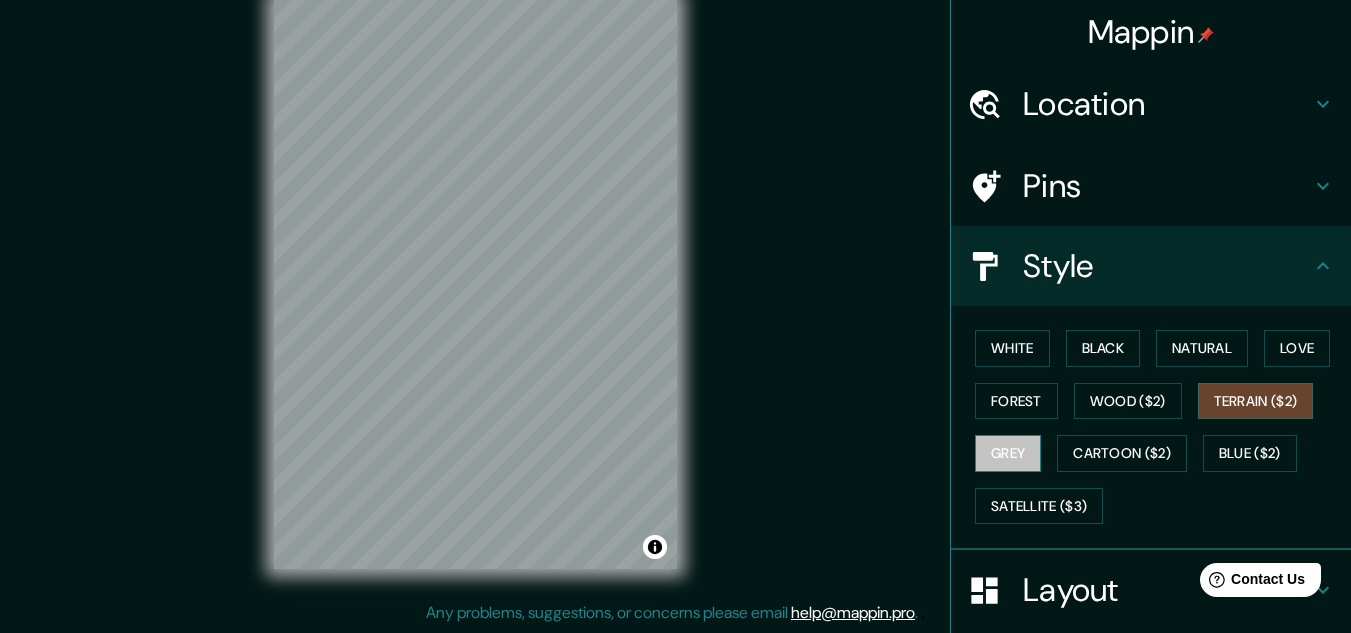 click on "Grey" at bounding box center (1008, 453) 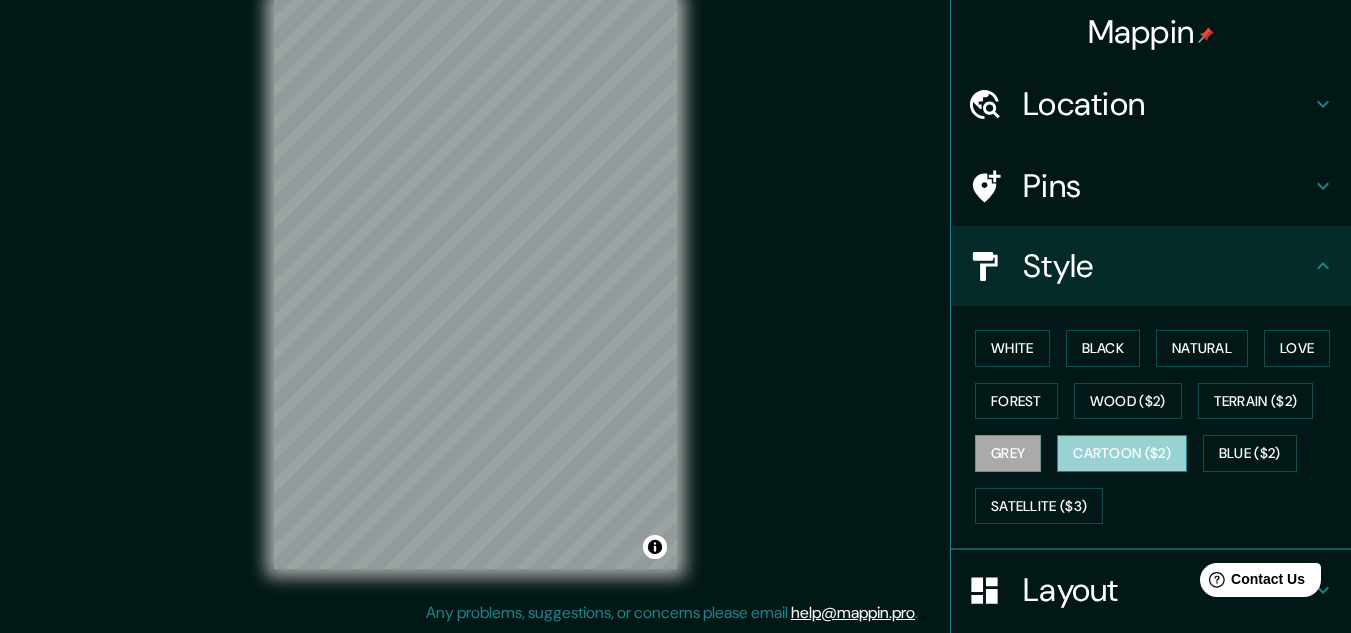 click on "Cartoon ($2)" at bounding box center (1122, 453) 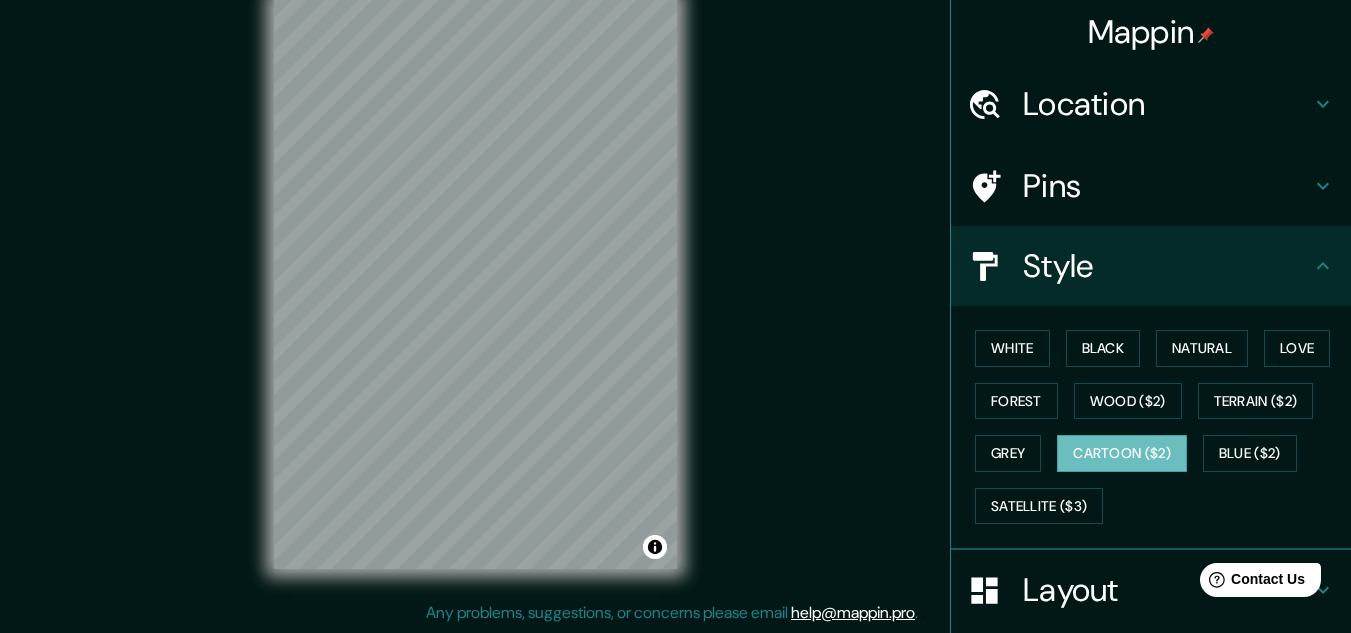 click on "Mappin Location Singapur Singapur Singaporestraat  2030 Amberes, Provincia de Amberes, Bélgica Singapur  Singapur, Consejo Central Singapadu  80582, Sukawati, Gianyar, provincia de Bali, Indonesia Singaparna  46411, Singaparna, Tasikmalaya, Java Occidental, Indonesia Pins Style White Black Natural Love Forest Wood ($2) Terrain ($2) Grey Cartoon ($2) Blue ($2) Satellite ($3) Layout Border Choose a border.  Hint : you can make layers of the frame opaque to create some cool effects. None Simple Transparent Fancy Size A3 a4 Create your map © Mapbox   © OpenStreetMap   Improve this map Any problems, suggestions, or concerns please email    help@mappin.pro . . ." at bounding box center (675, 300) 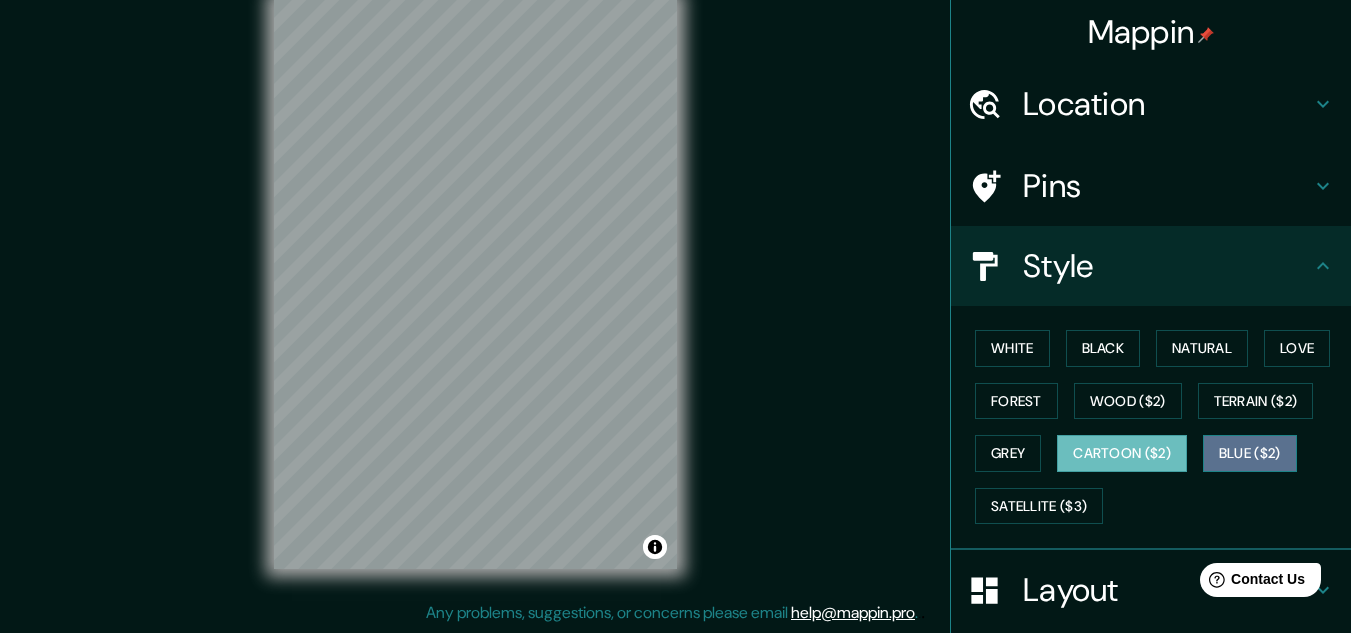 click on "Blue ($2)" at bounding box center [1250, 453] 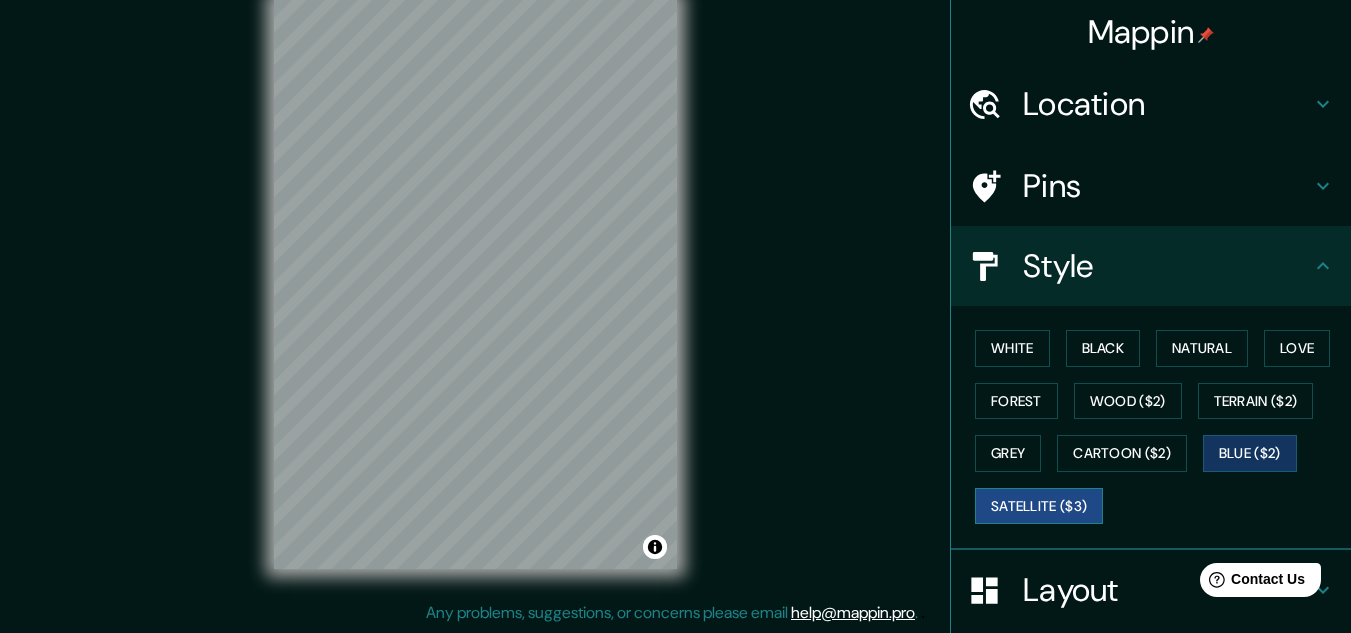 click on "Satellite ($3)" at bounding box center (1039, 506) 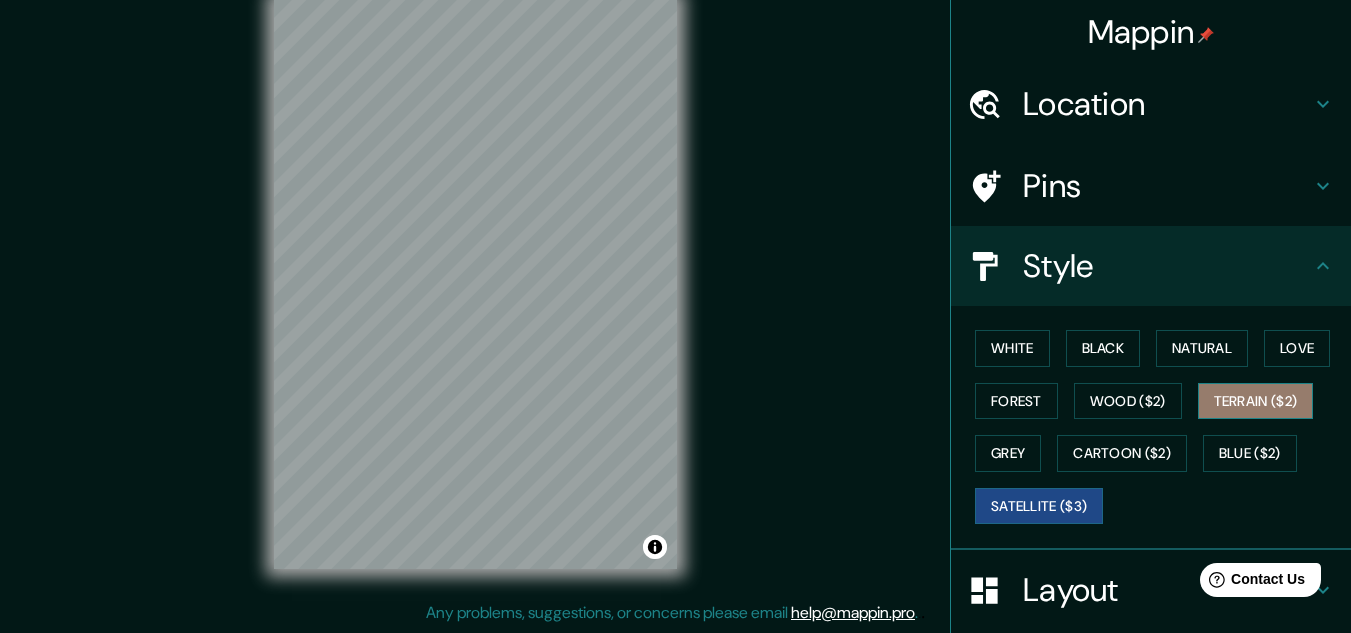 click on "Terrain ($2)" at bounding box center [1256, 401] 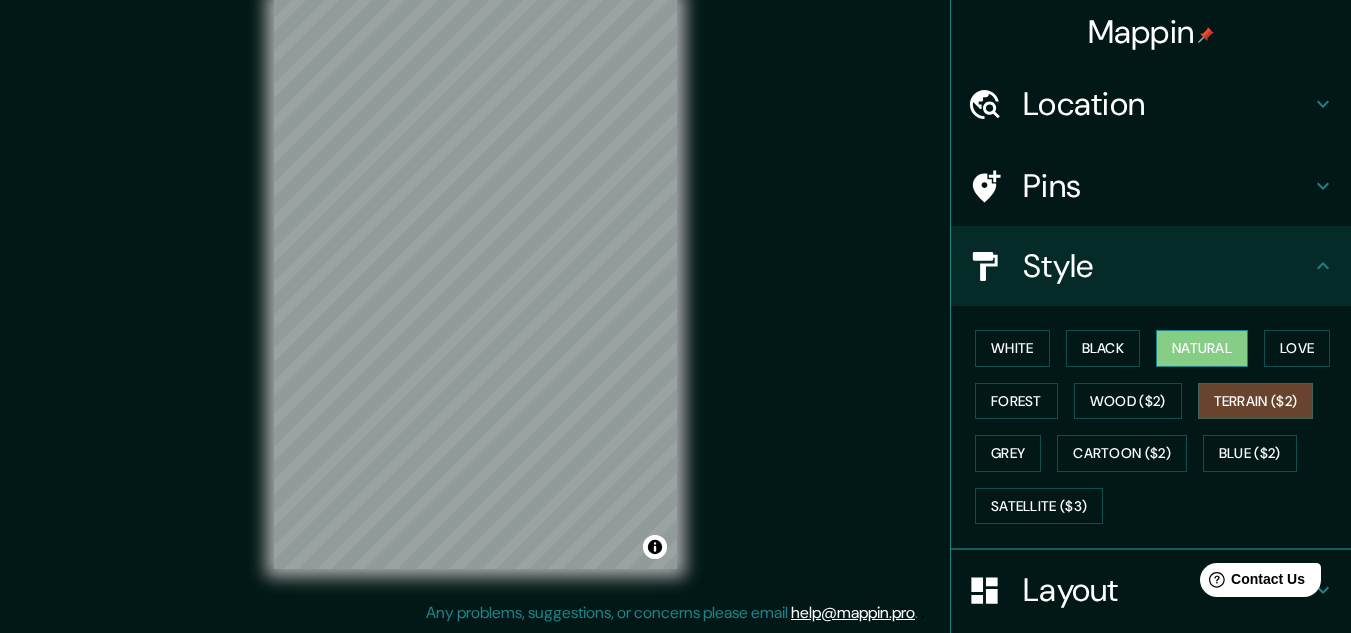click on "Natural" at bounding box center (1202, 348) 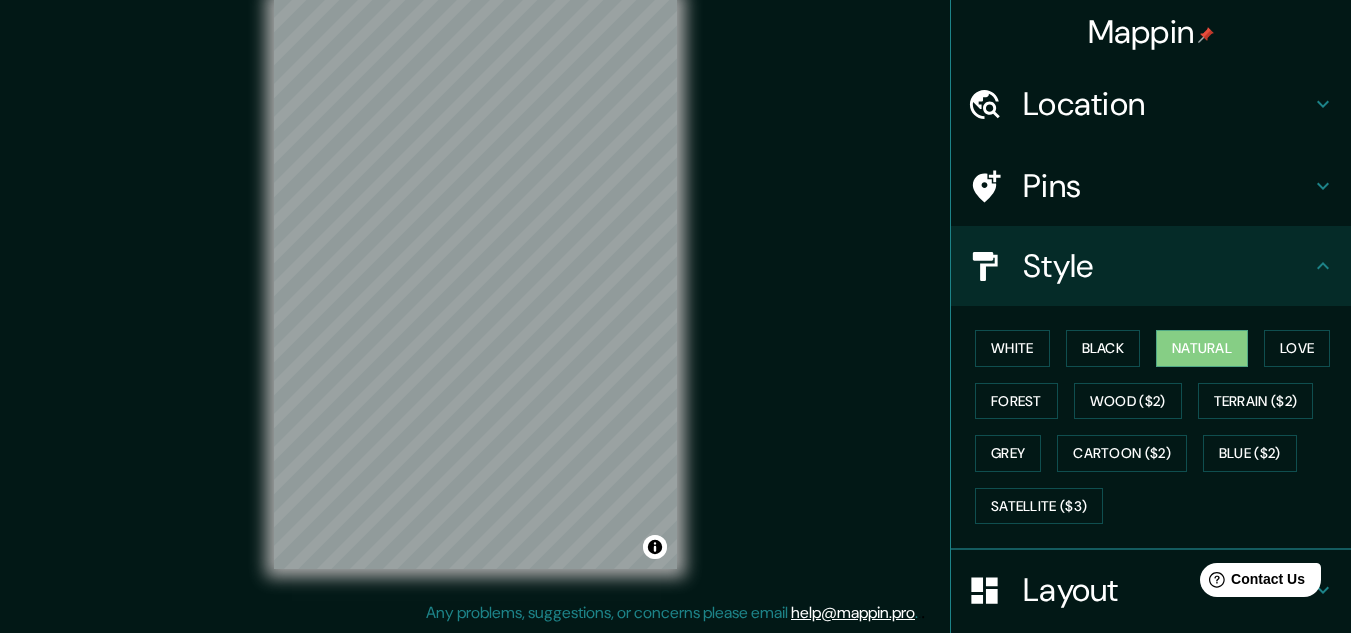 click on "© Mapbox   © OpenStreetMap   Improve this map" at bounding box center [475, 284] 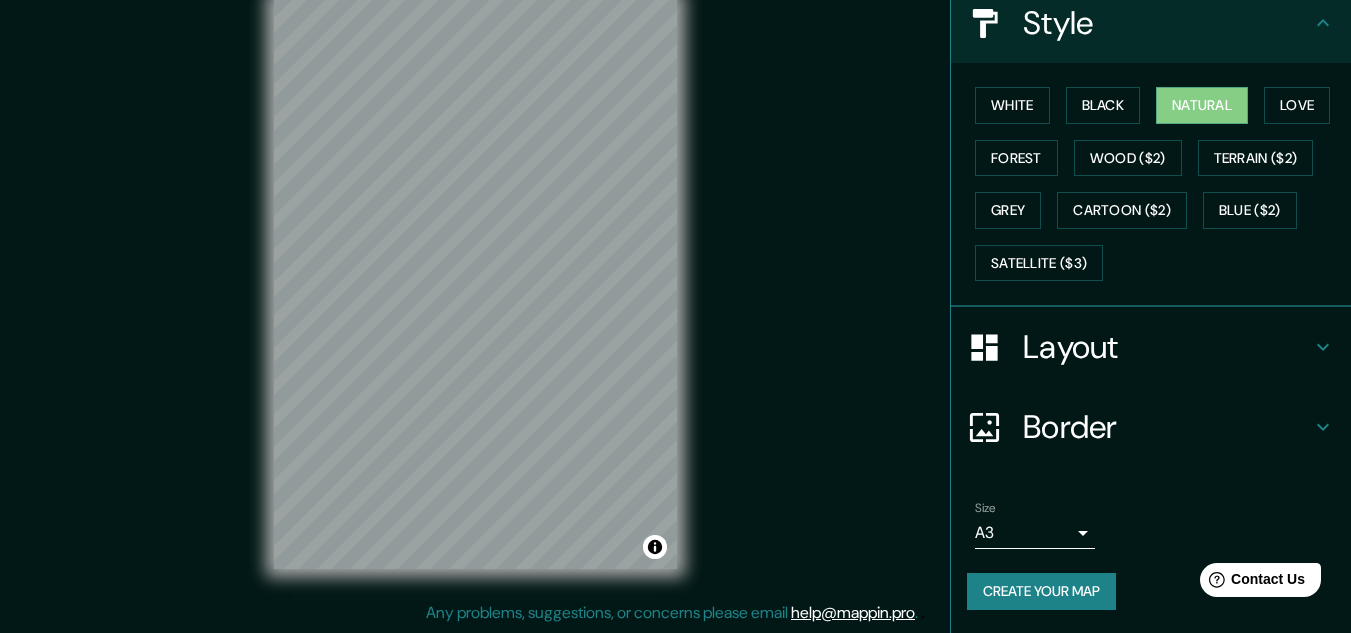 scroll, scrollTop: 244, scrollLeft: 0, axis: vertical 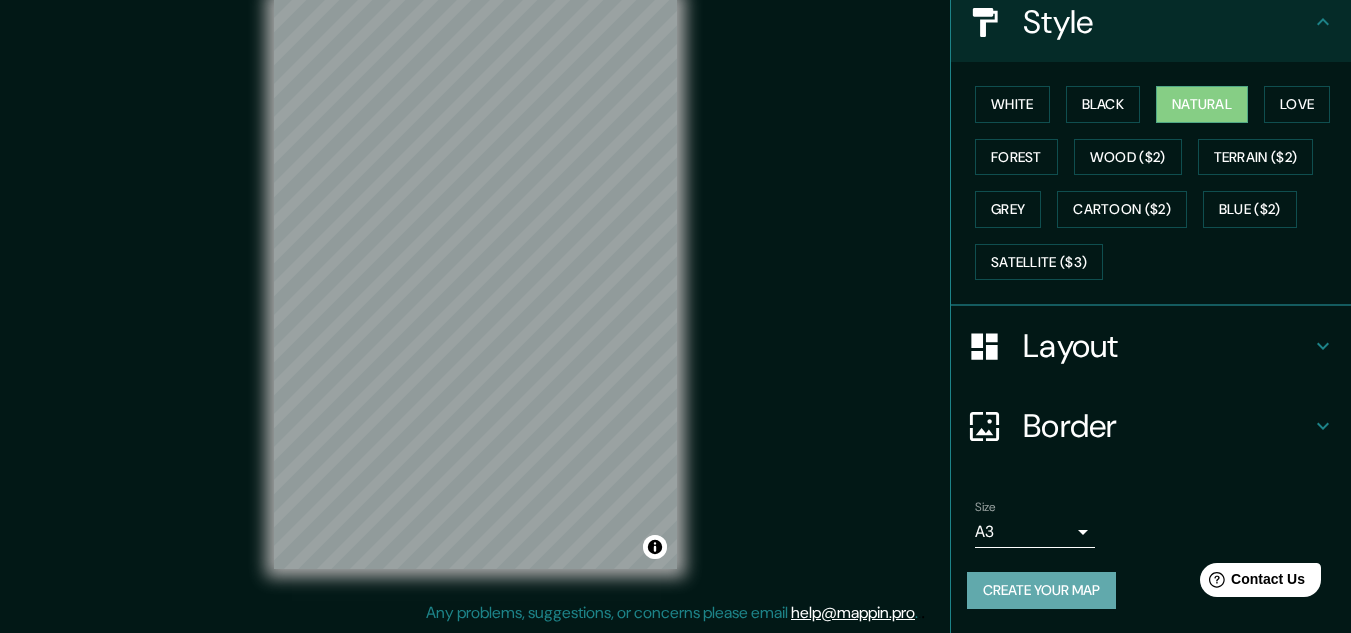 click on "Create your map" at bounding box center (1041, 590) 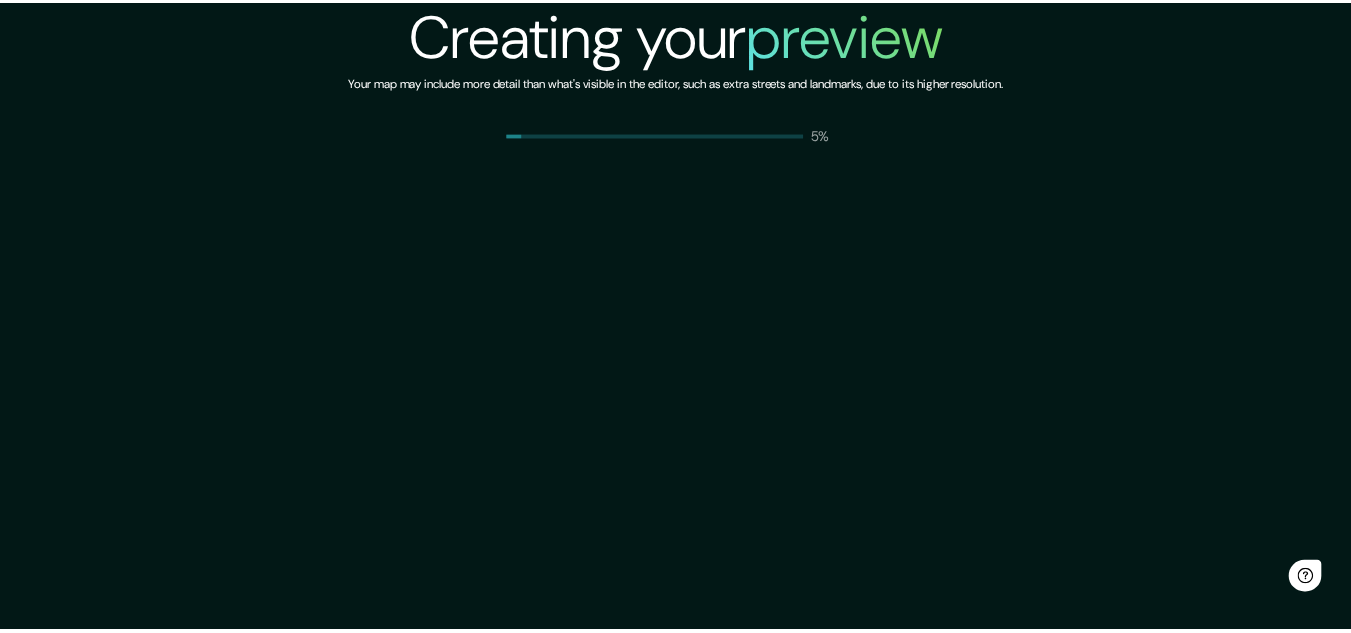 scroll, scrollTop: 0, scrollLeft: 0, axis: both 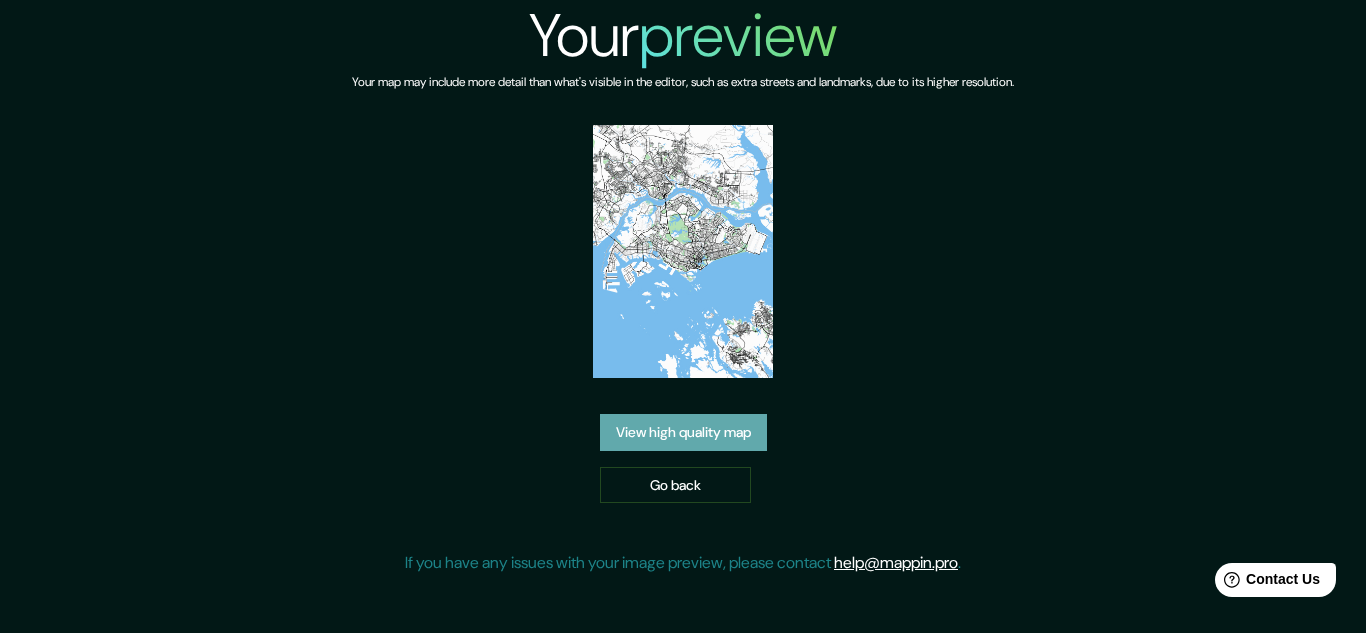 click on "View high quality map" at bounding box center [683, 432] 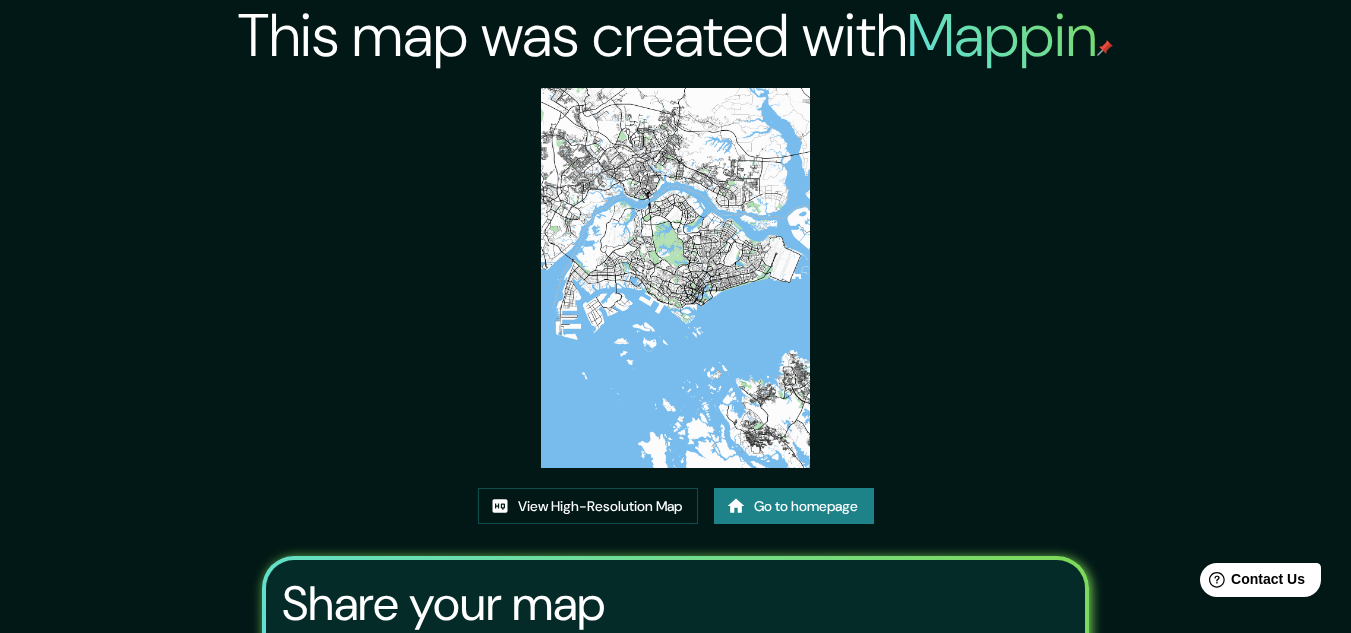click at bounding box center [675, 278] 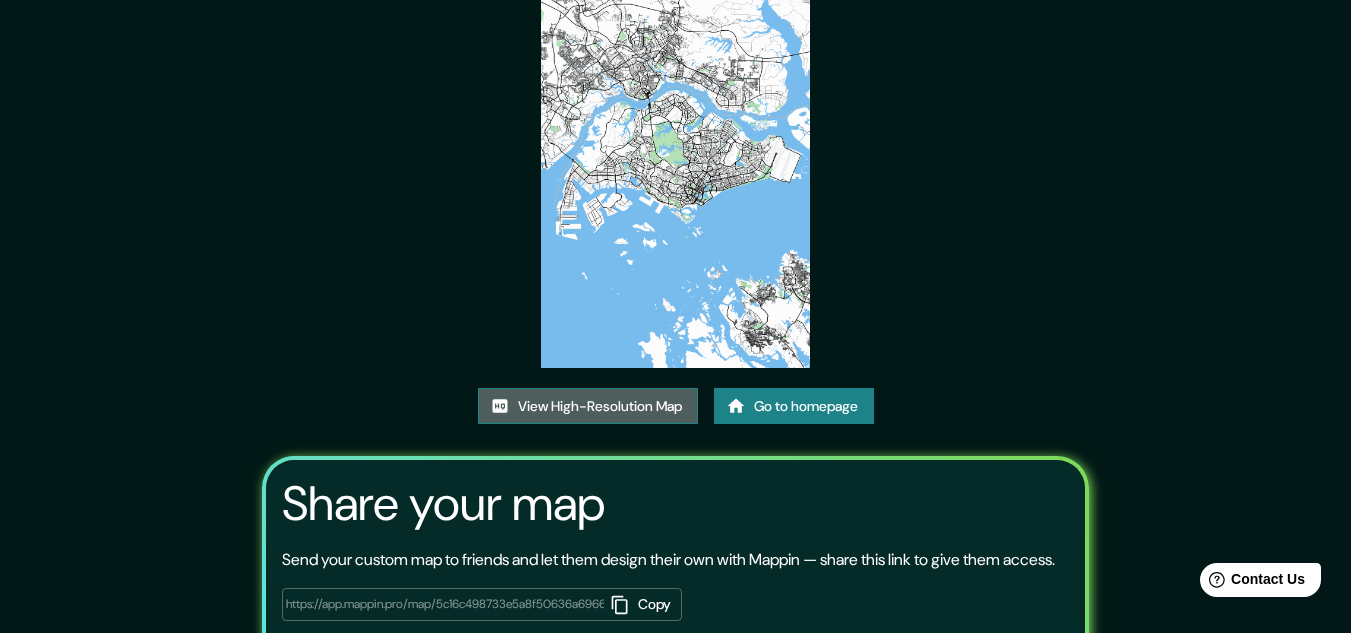 click on "View High-Resolution Map" at bounding box center [588, 406] 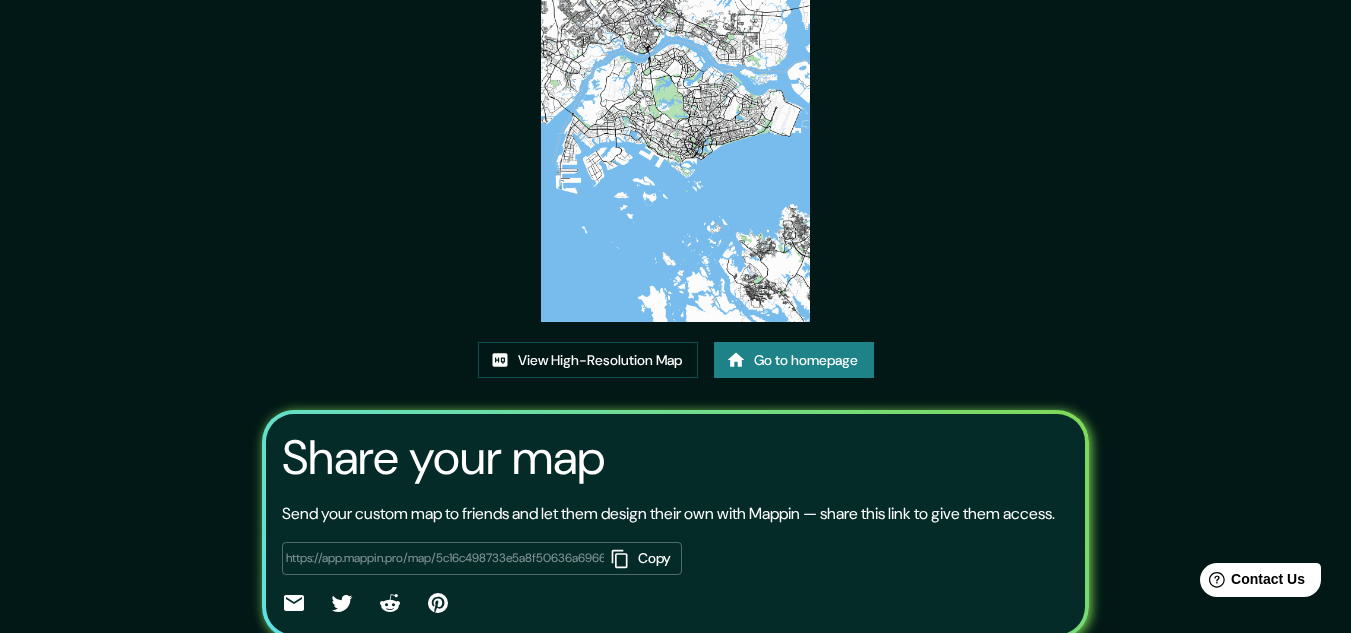 scroll, scrollTop: 247, scrollLeft: 0, axis: vertical 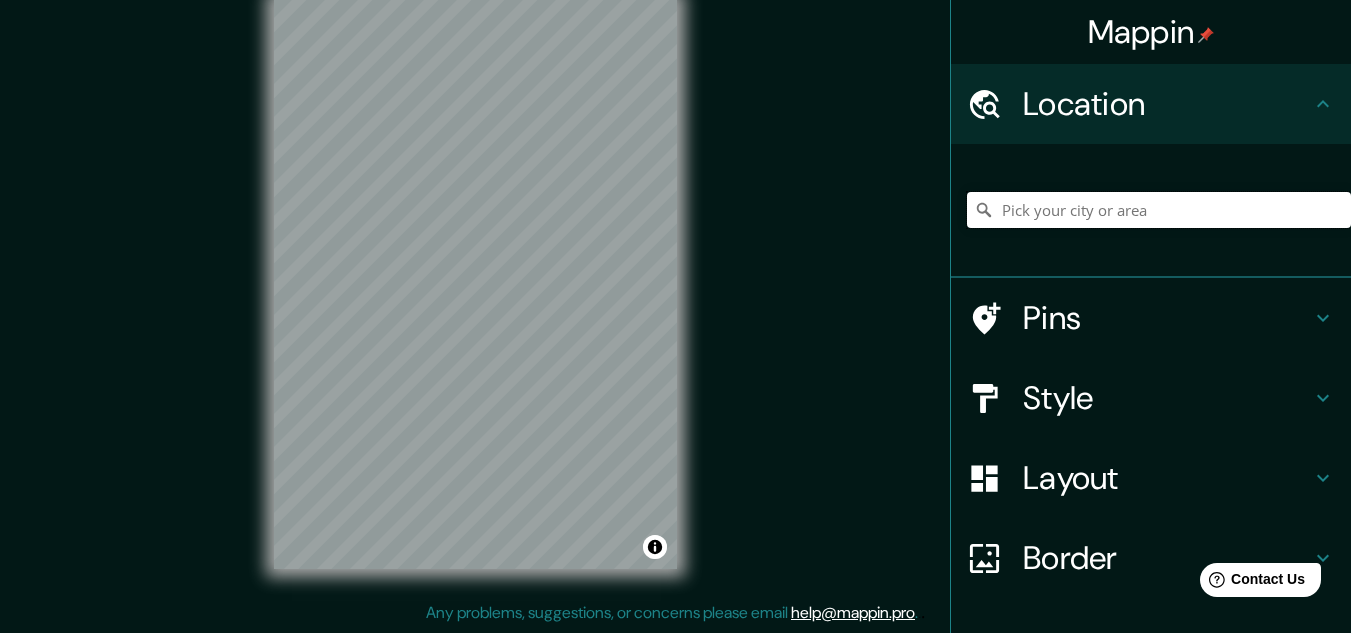 click at bounding box center [1159, 210] 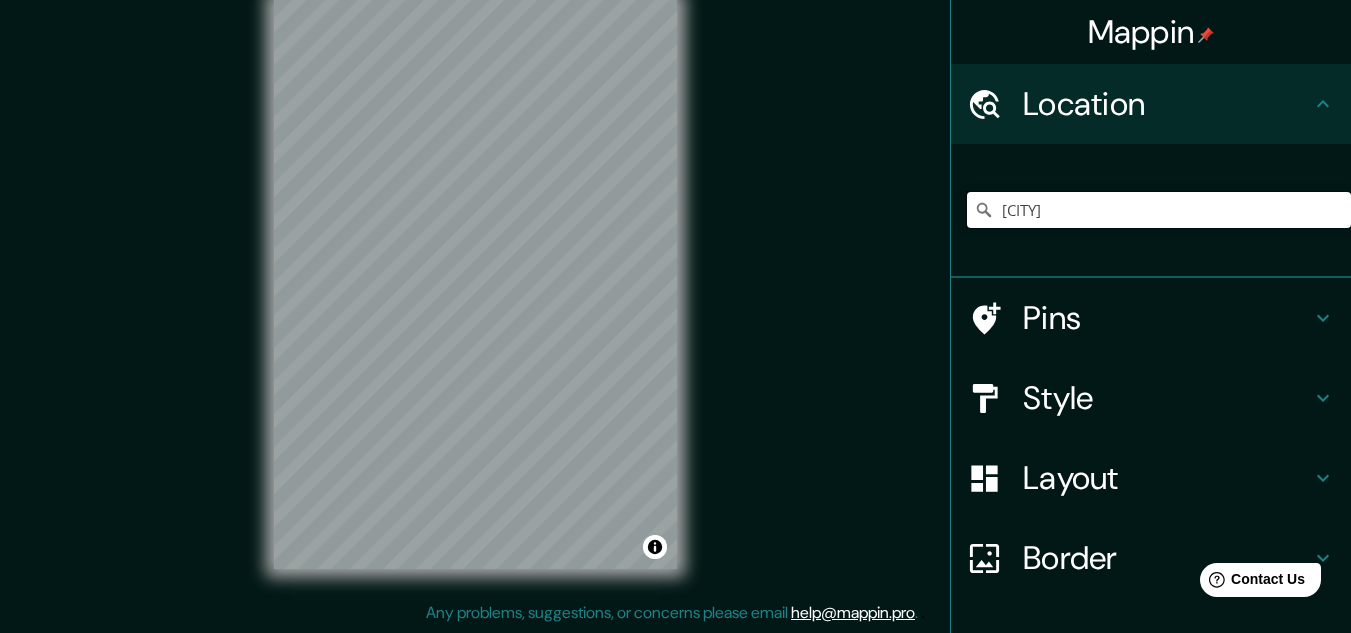 type on "Singapur" 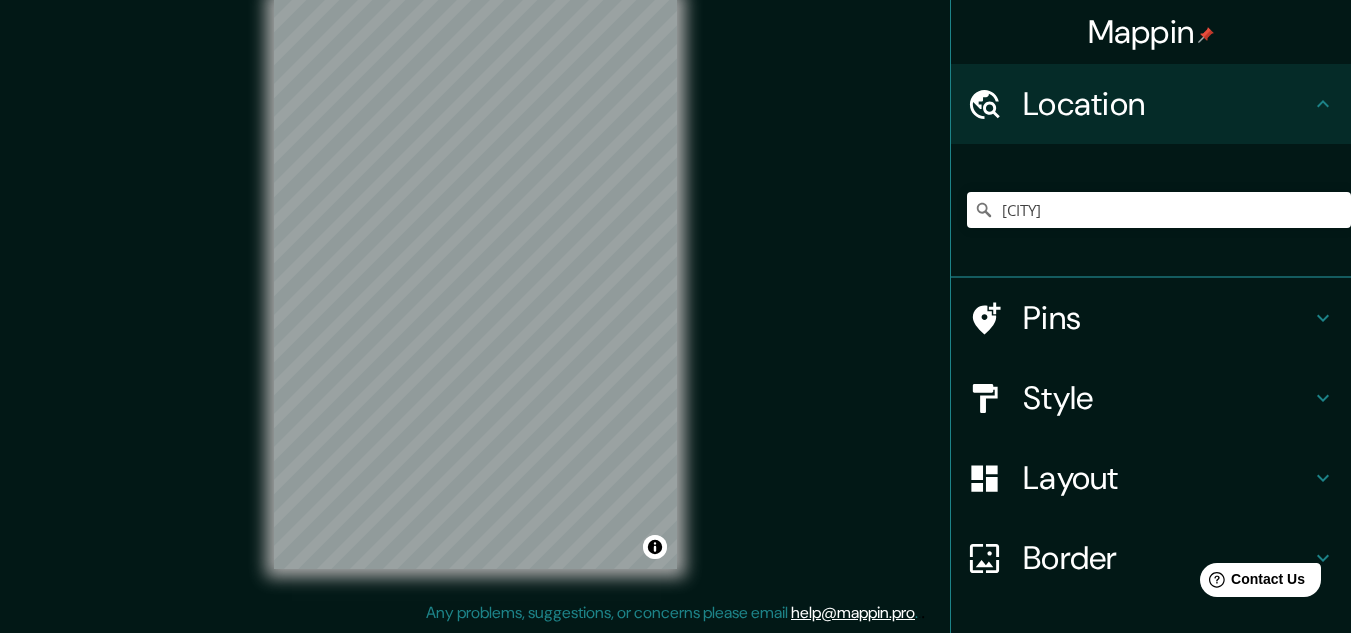 click on "Style" at bounding box center [1167, 398] 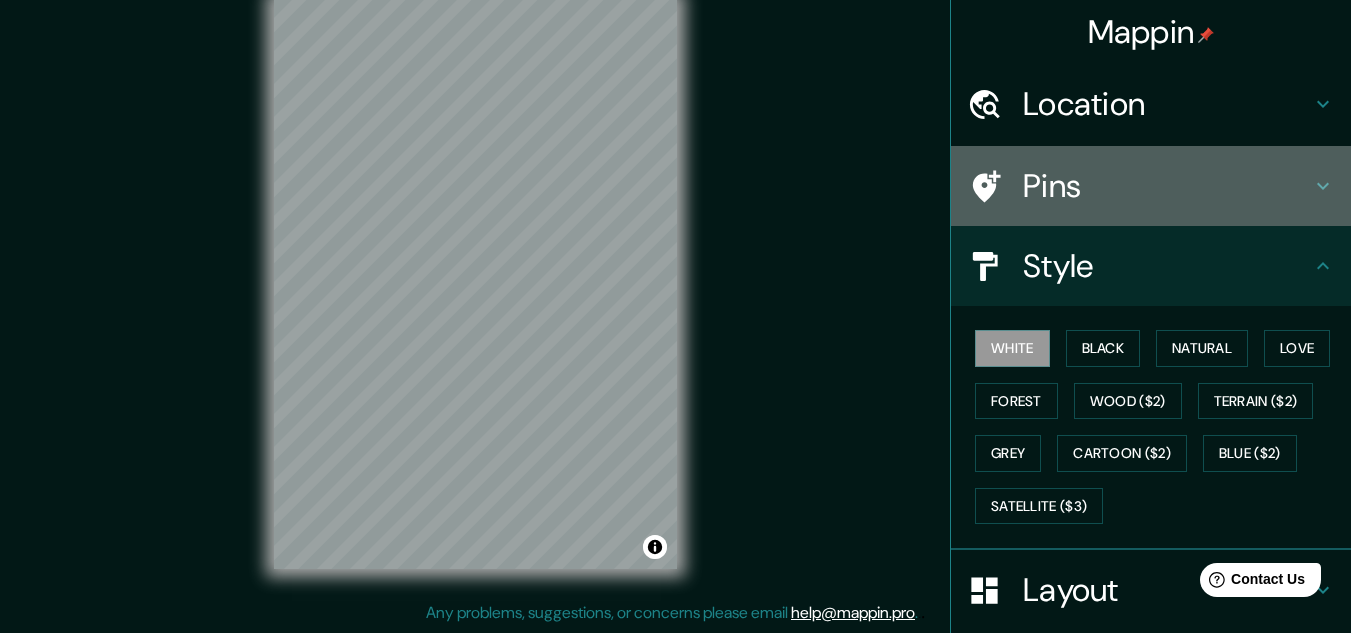click on "Pins" at bounding box center (1167, 186) 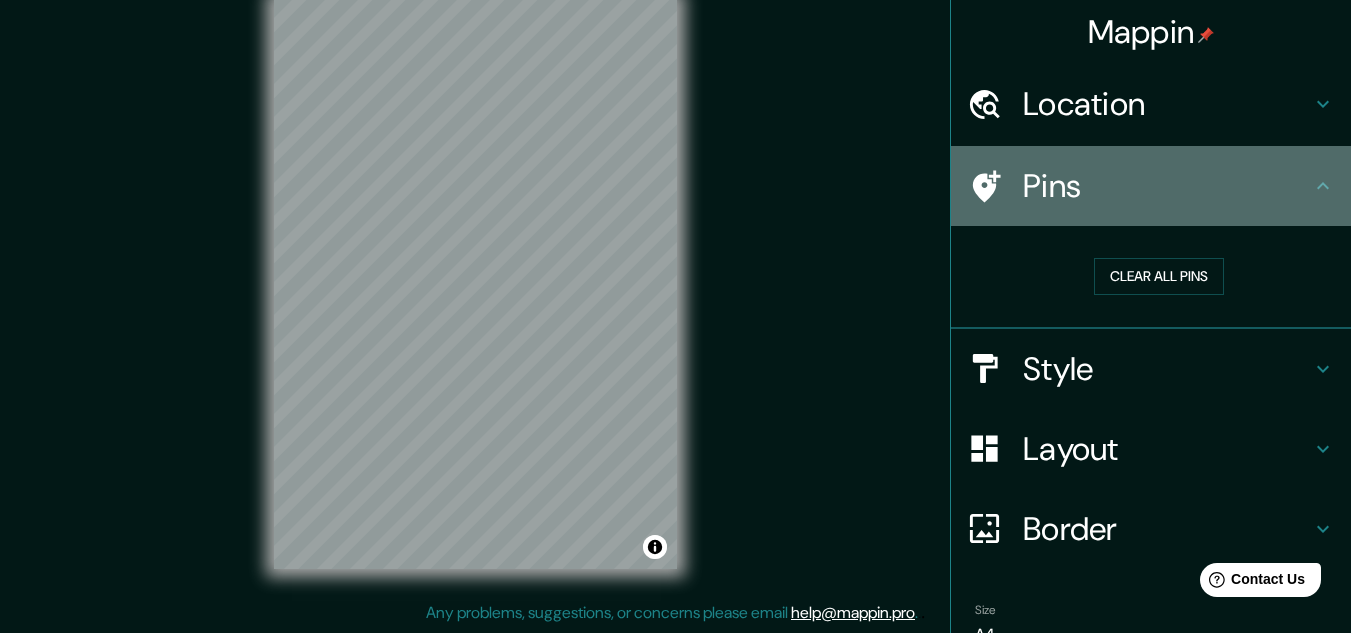 click on "Pins" at bounding box center (1167, 186) 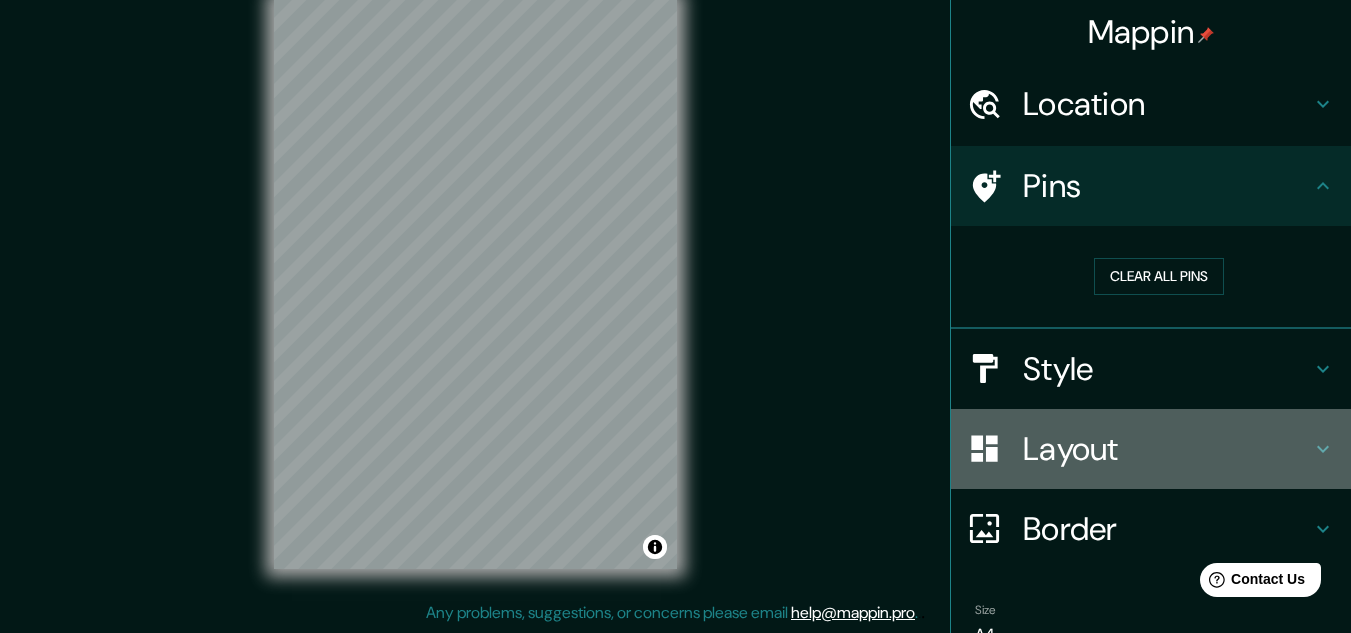 click on "Layout" at bounding box center [1151, 449] 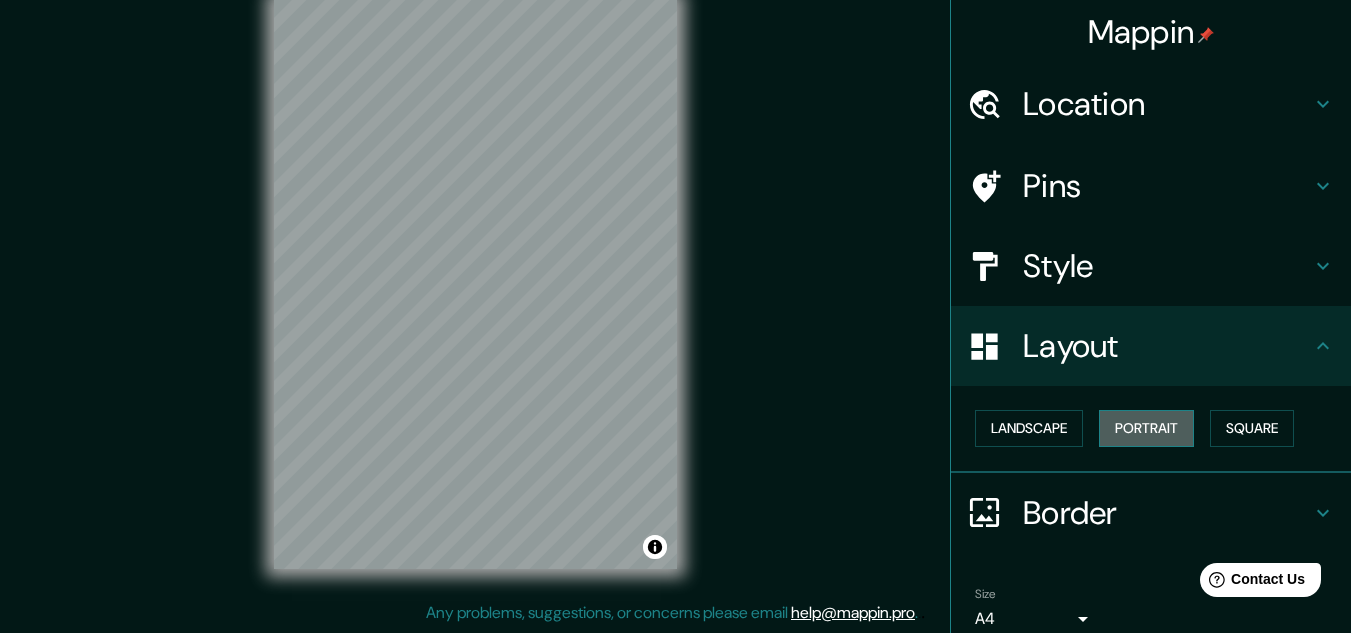 click on "Portrait" at bounding box center [1146, 428] 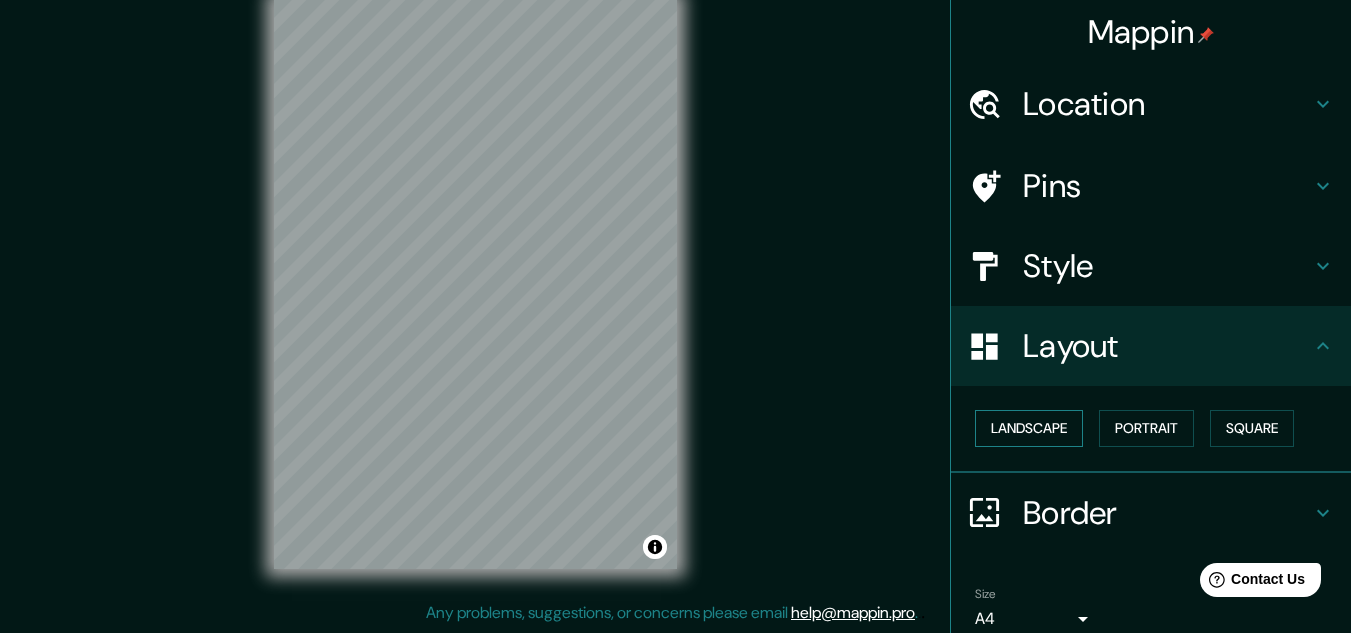 click on "Landscape" at bounding box center (1029, 428) 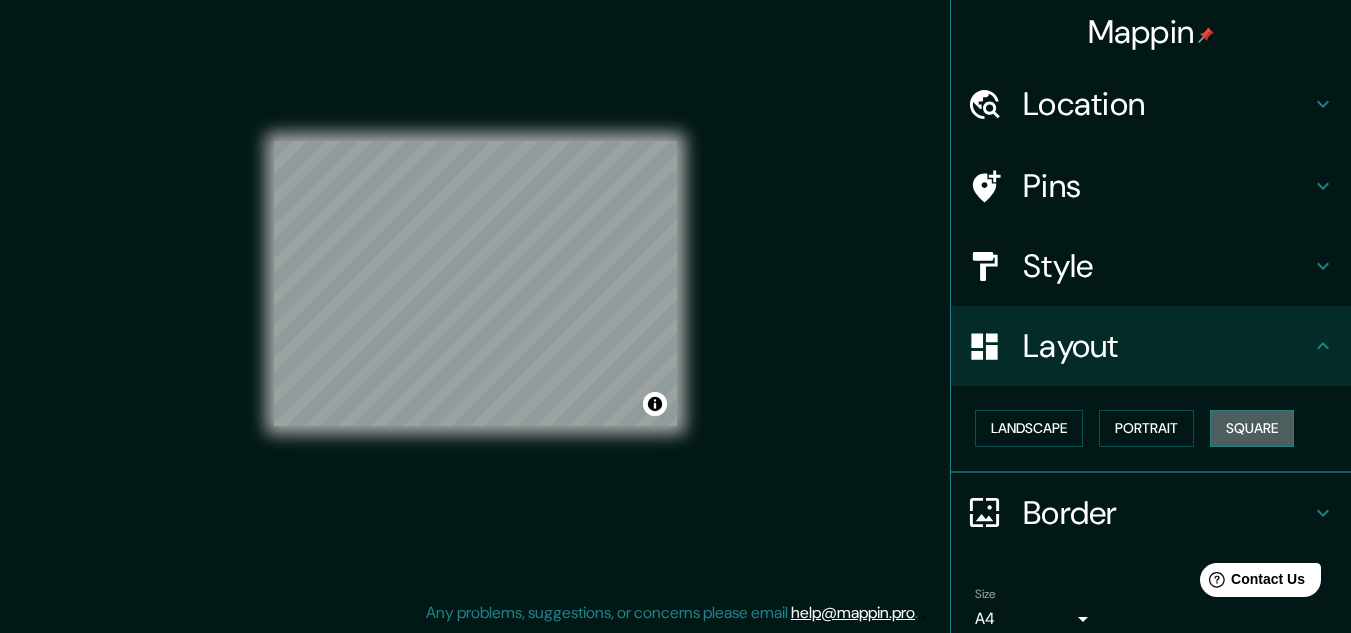 click on "Square" at bounding box center [1252, 428] 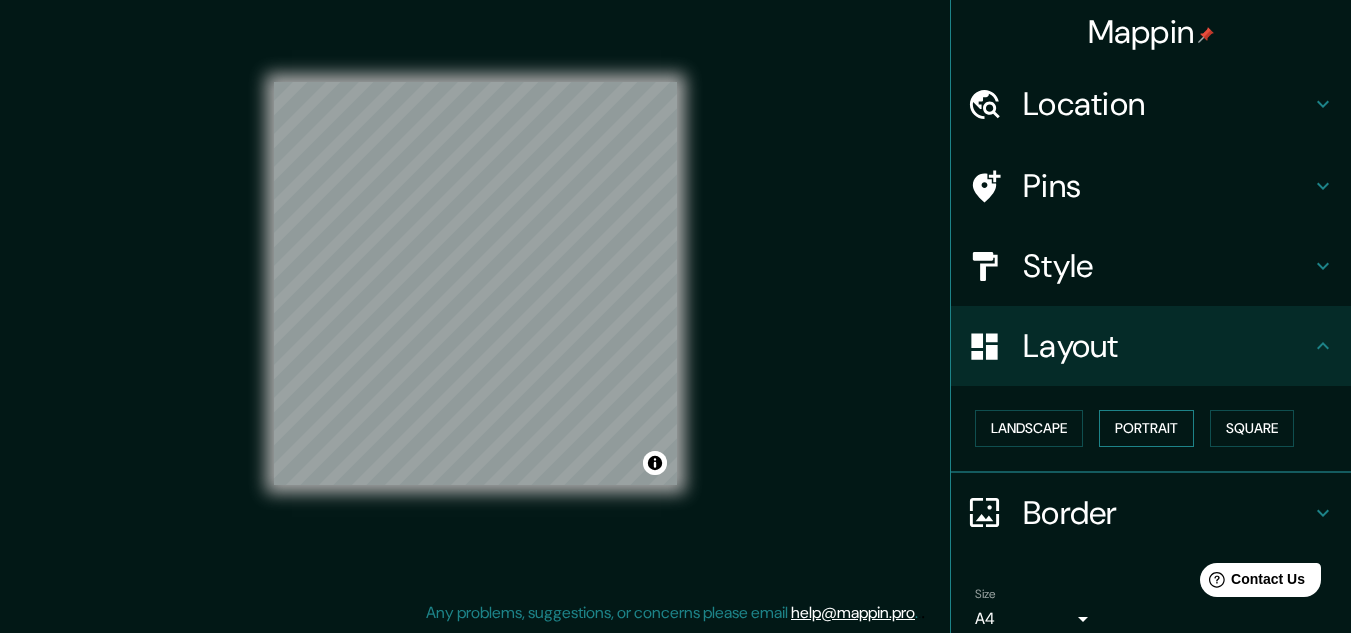click on "Portrait" at bounding box center (1146, 428) 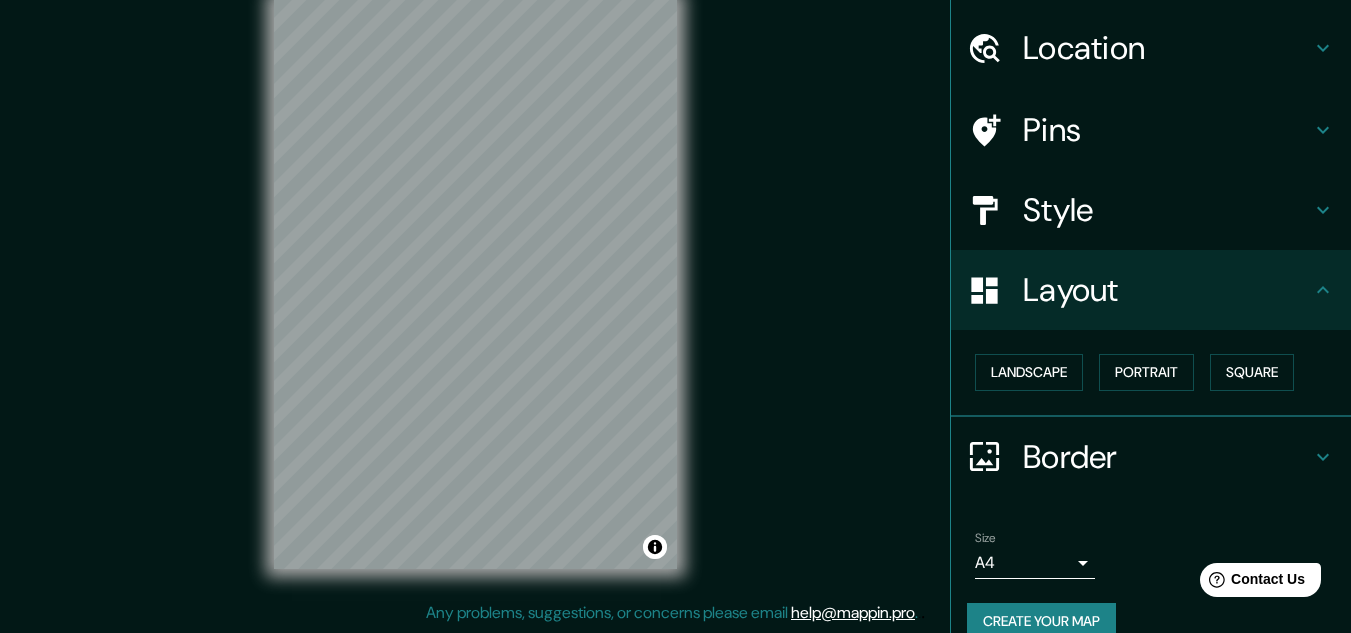 scroll, scrollTop: 86, scrollLeft: 0, axis: vertical 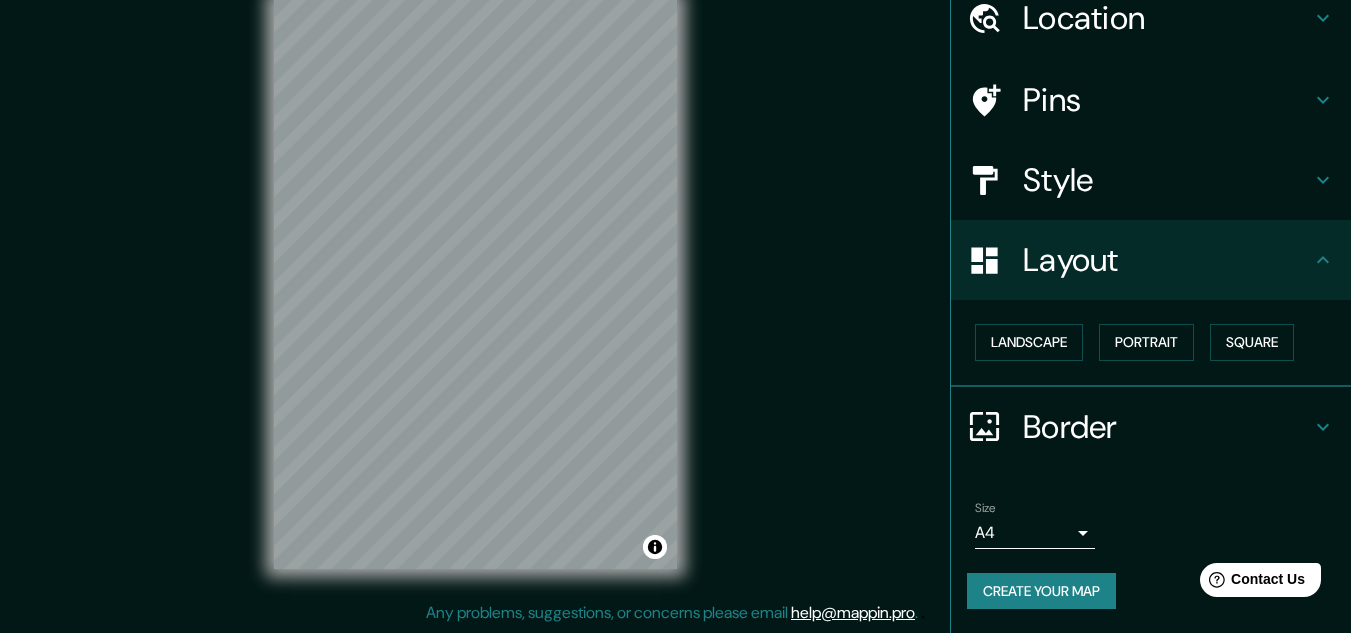click on "Border" at bounding box center [1167, 427] 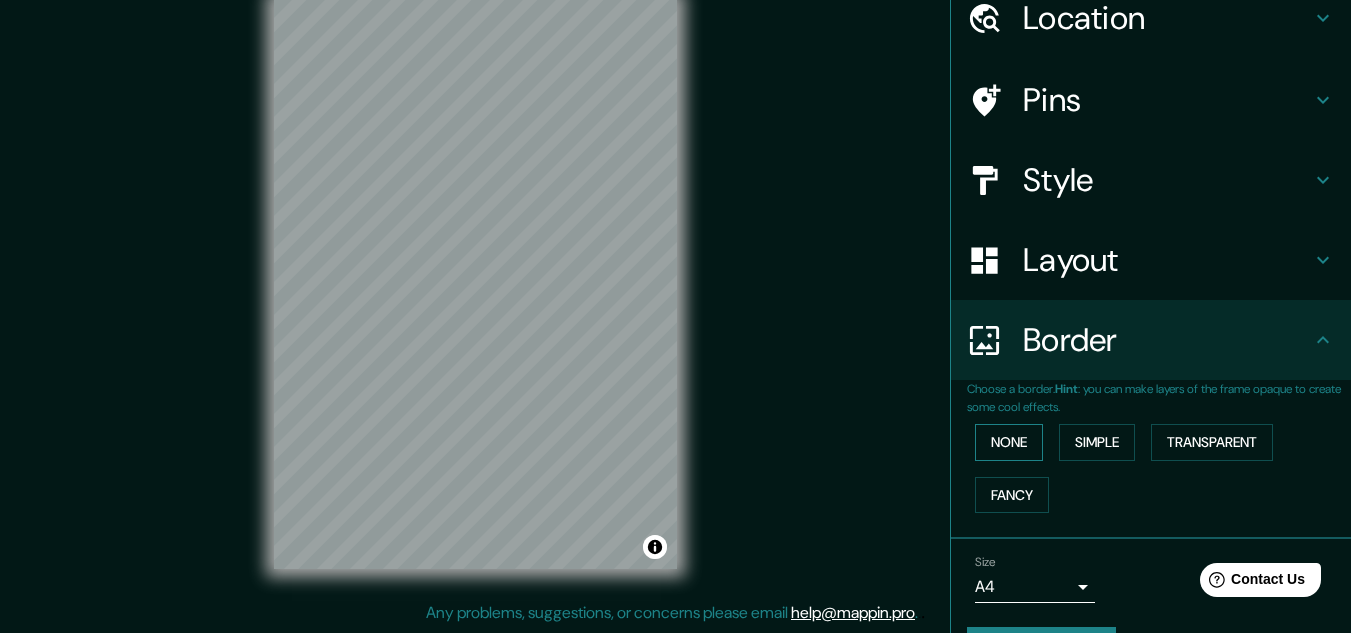 click on "None" at bounding box center (1009, 442) 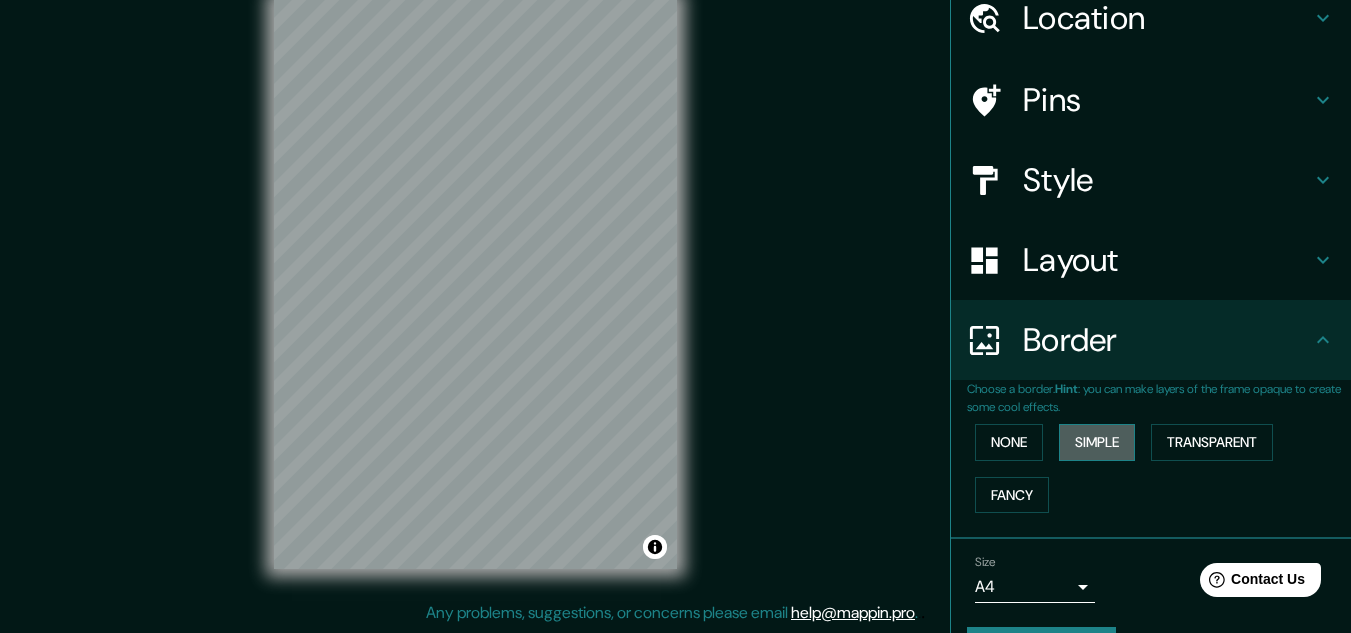 click on "Simple" at bounding box center [1097, 442] 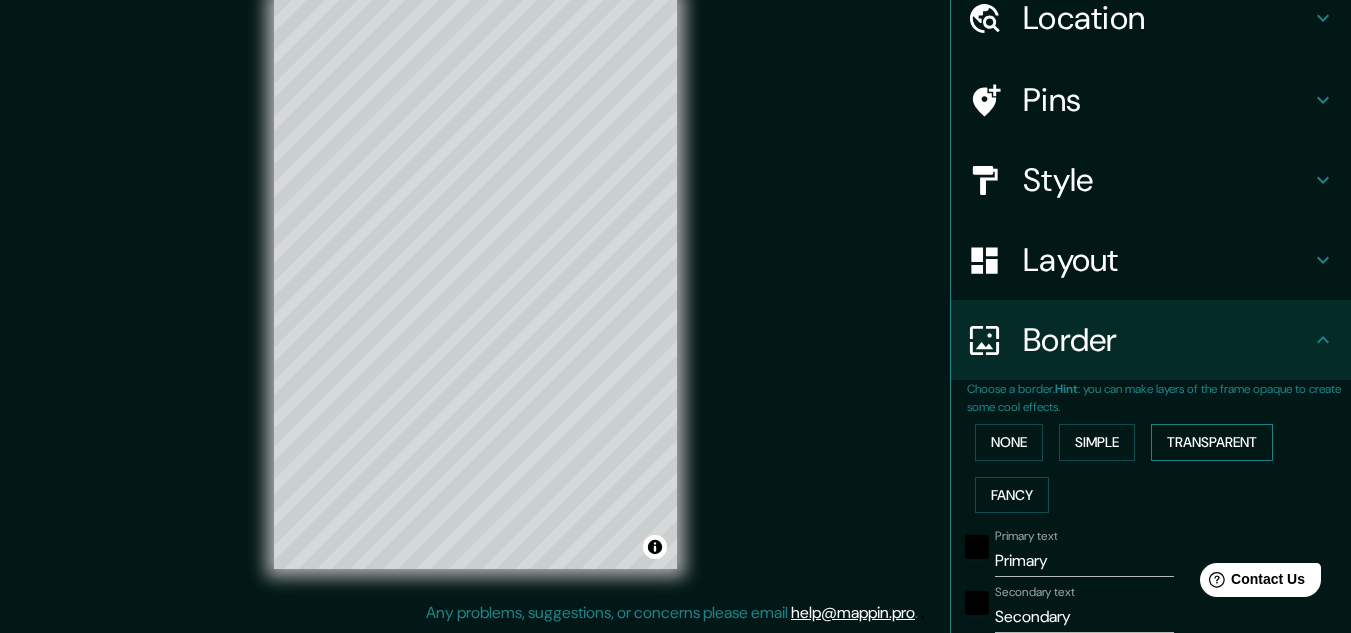 click on "Transparent" at bounding box center (1212, 442) 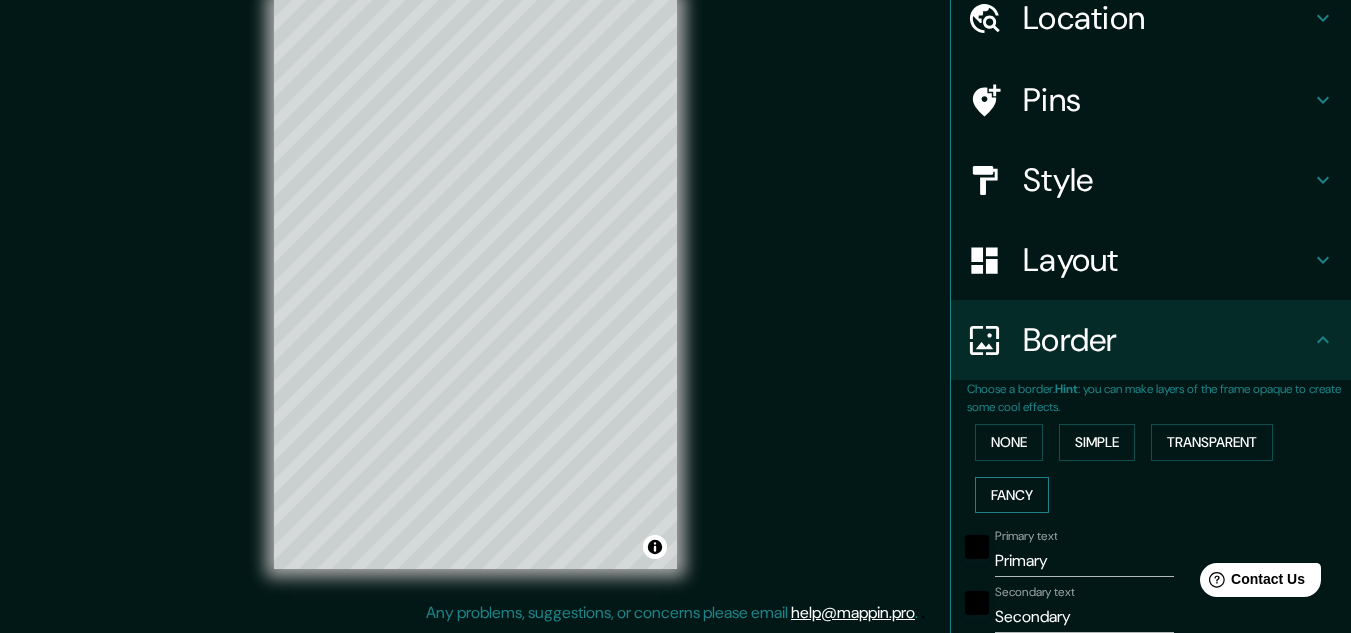 click on "Fancy" at bounding box center (1012, 495) 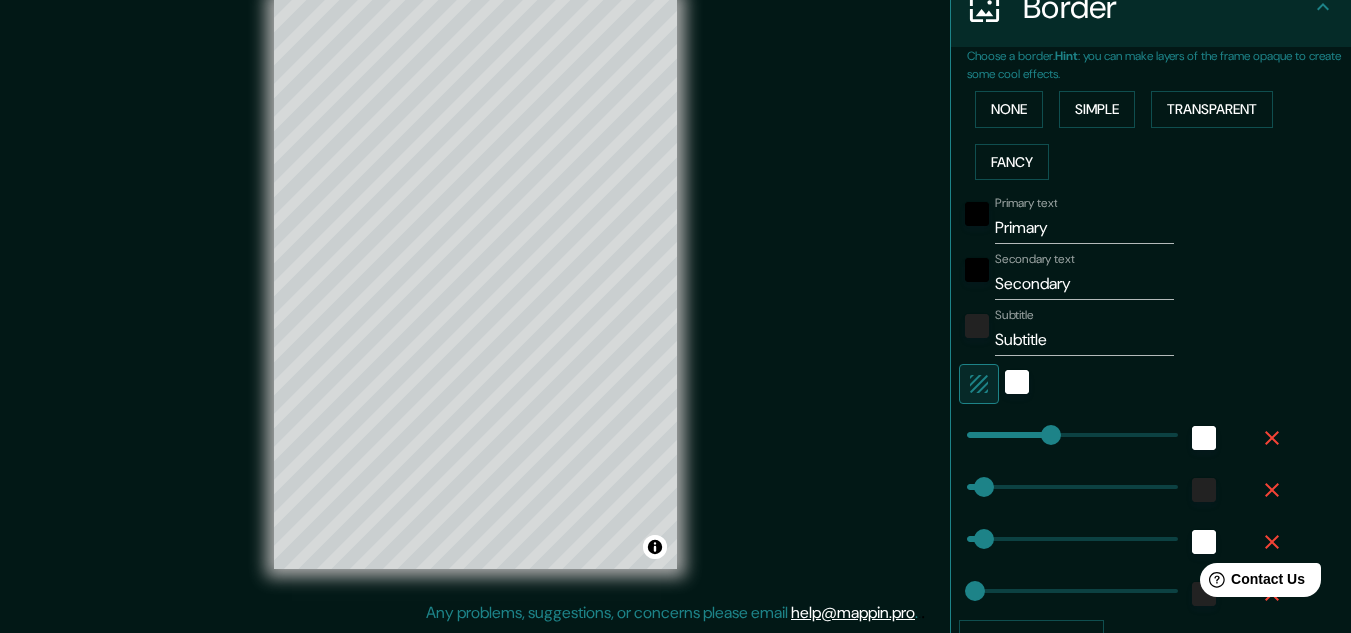 scroll, scrollTop: 109, scrollLeft: 0, axis: vertical 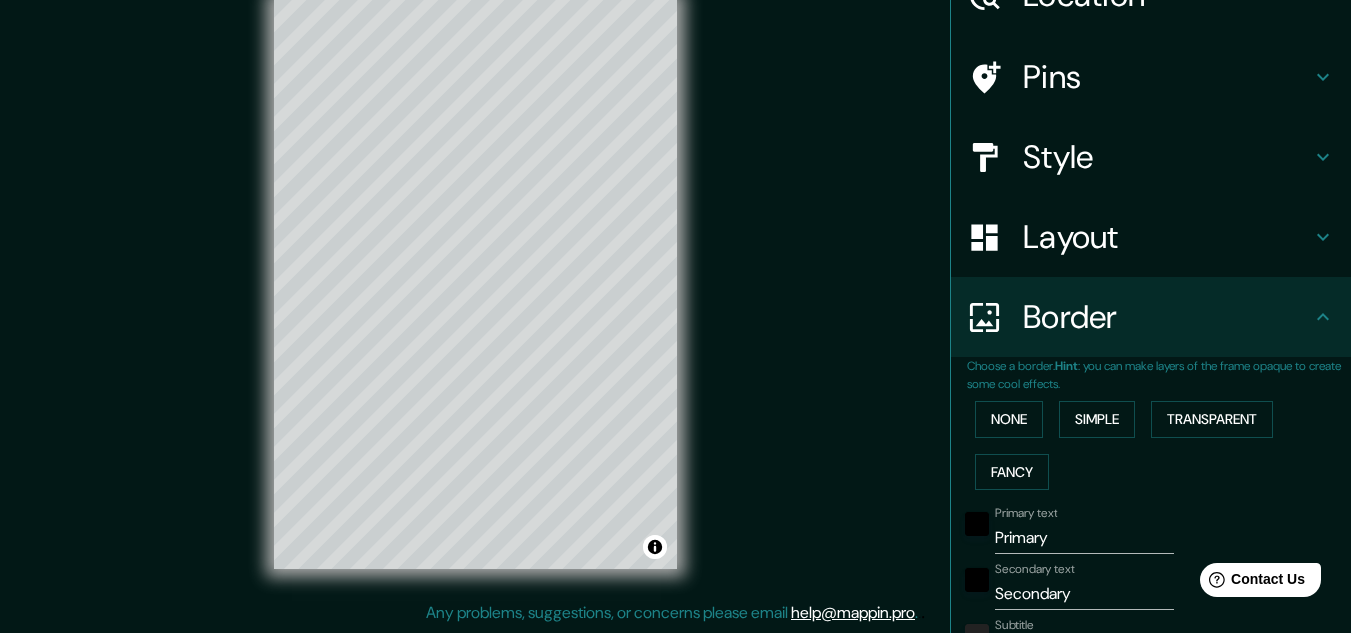 click at bounding box center (995, 317) 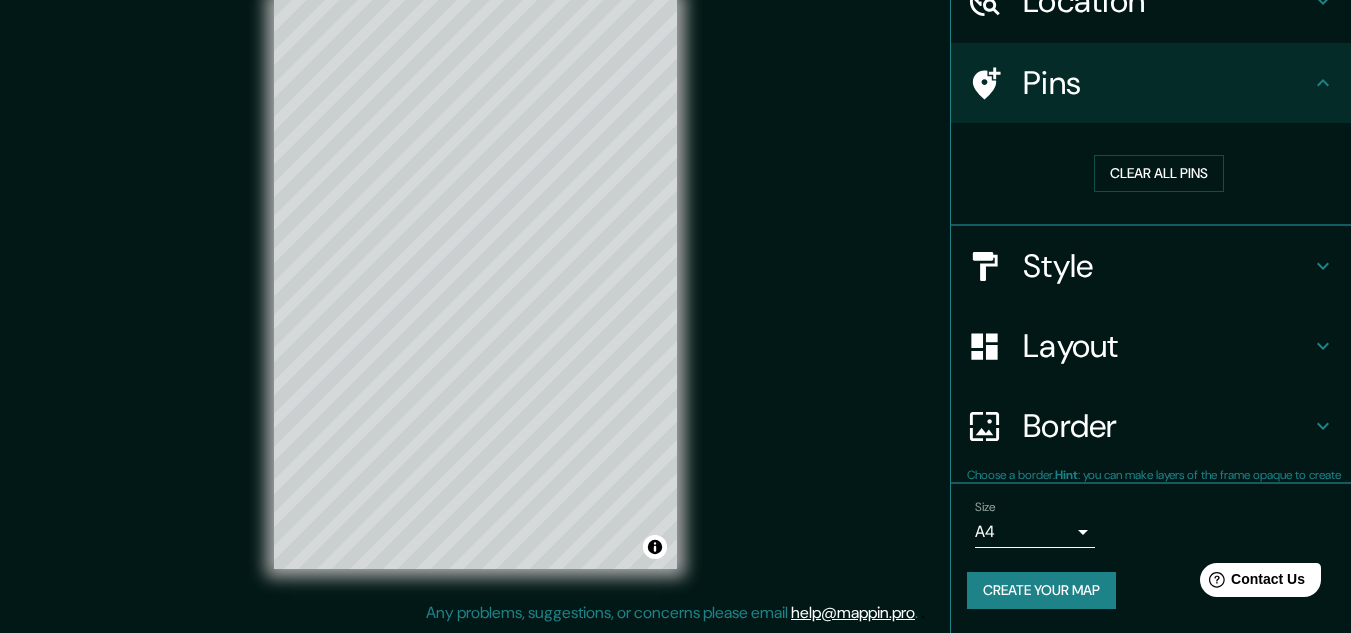 scroll, scrollTop: 102, scrollLeft: 0, axis: vertical 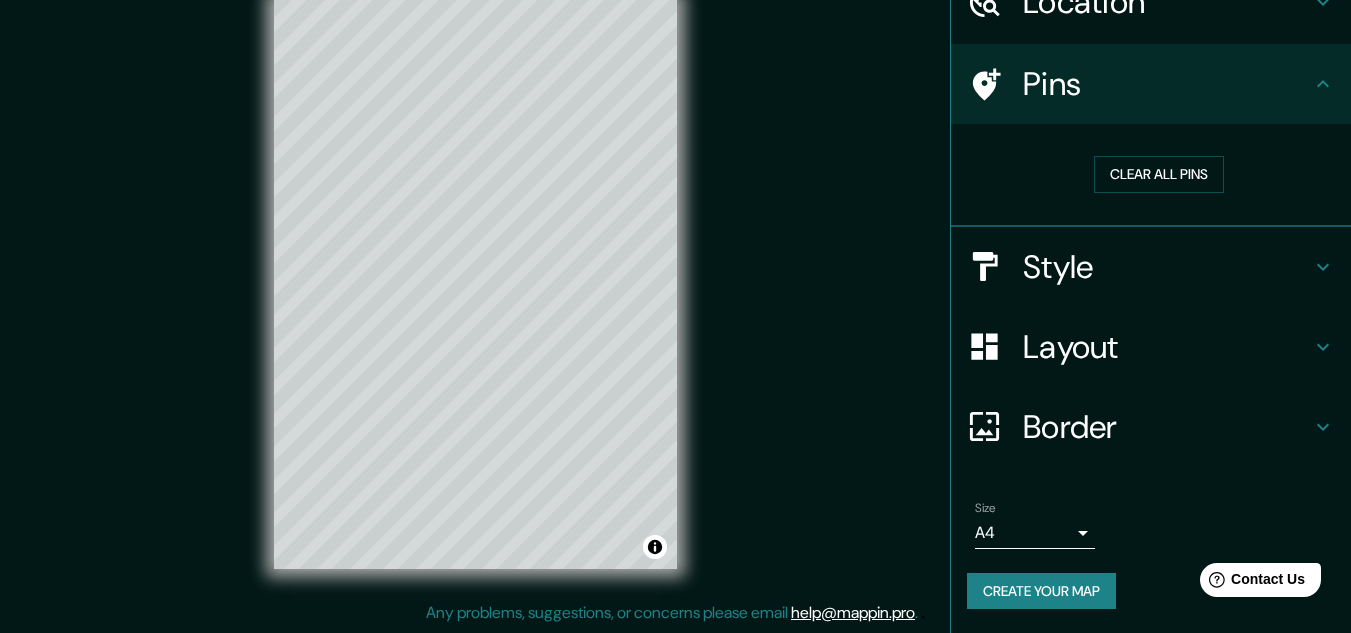 drag, startPoint x: 1079, startPoint y: 230, endPoint x: 1080, endPoint y: 274, distance: 44.011364 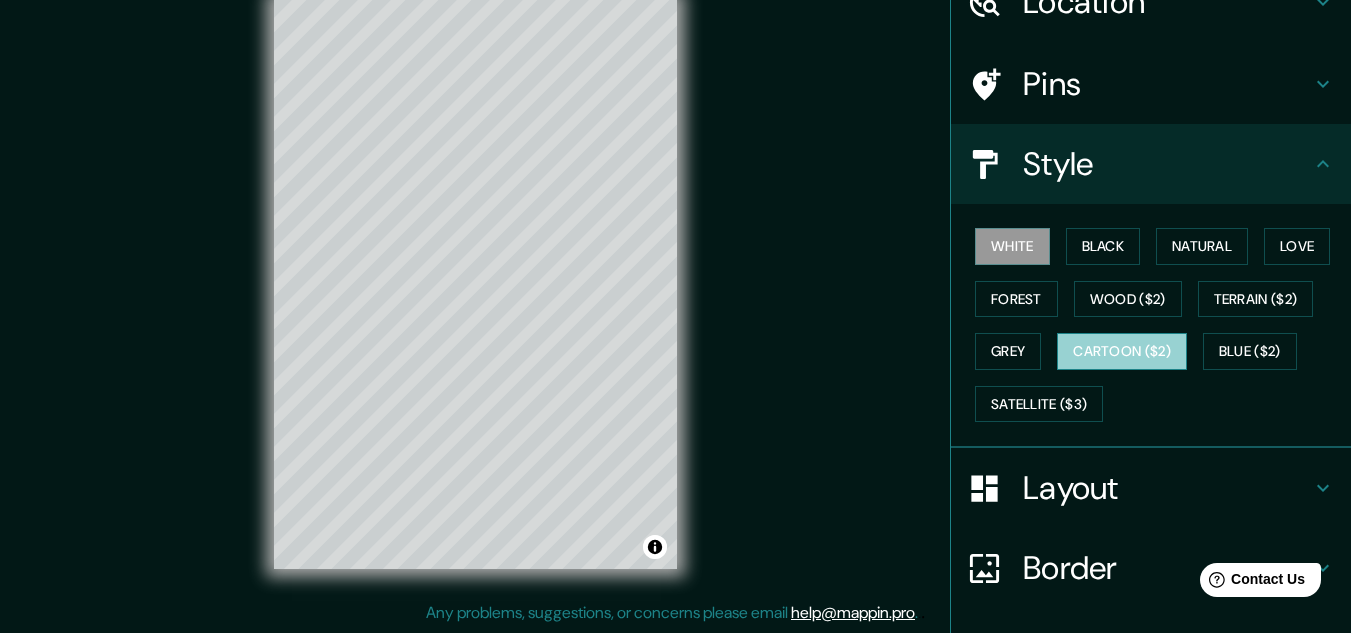 click on "Cartoon ($2)" at bounding box center (1122, 351) 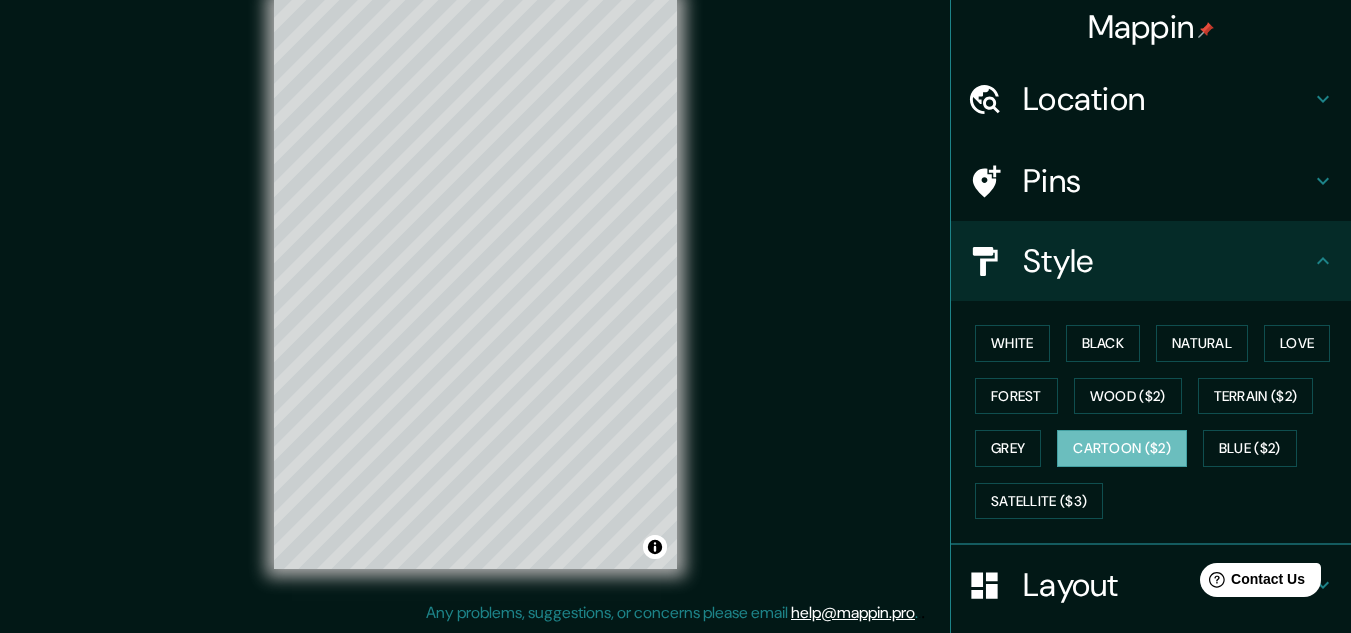 scroll, scrollTop: 0, scrollLeft: 0, axis: both 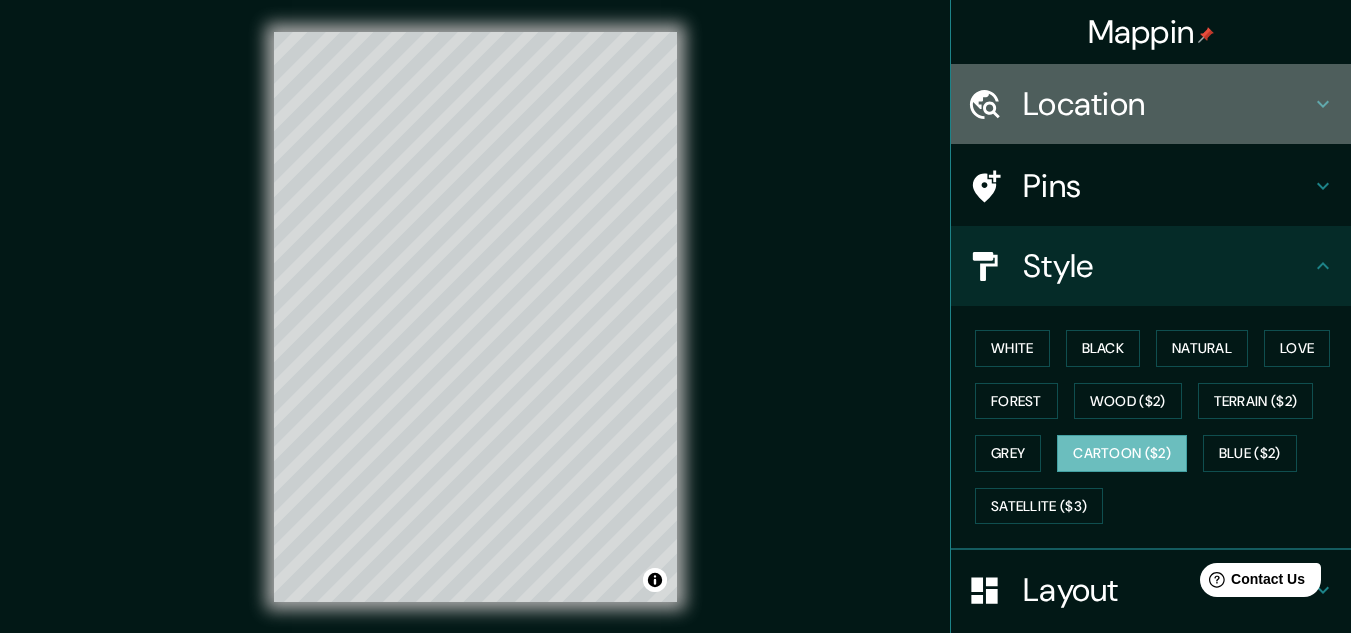 click on "Location" at bounding box center [1167, 104] 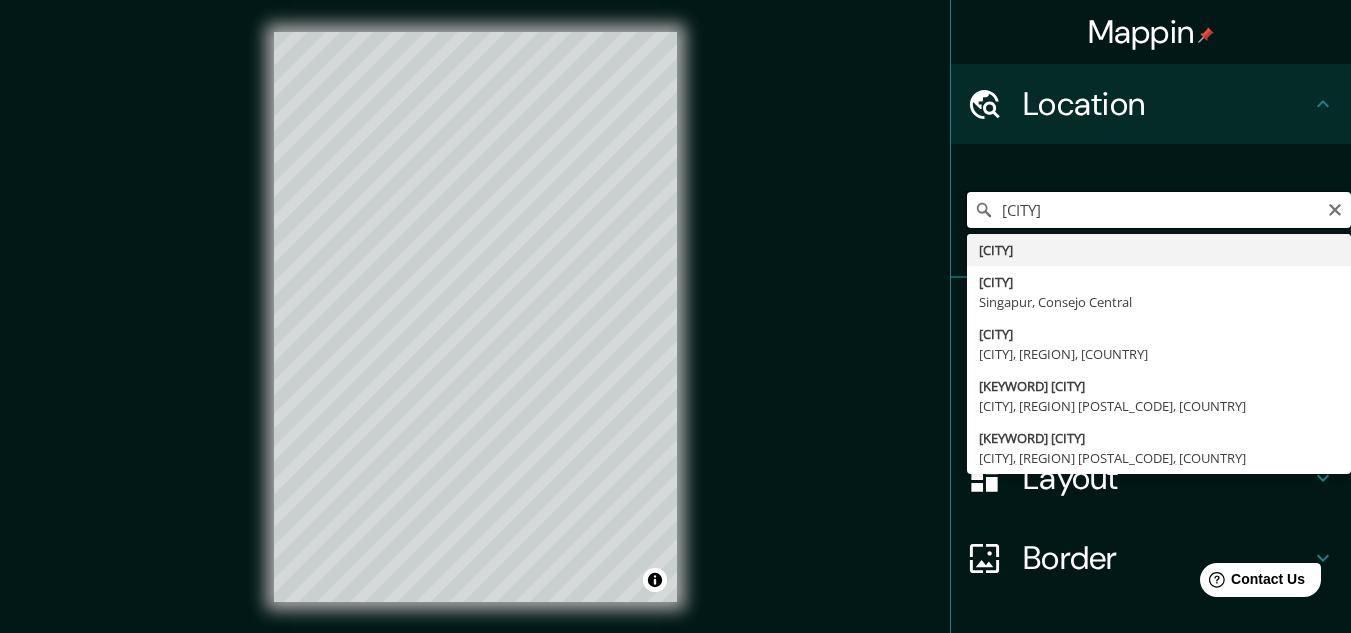 click on "Singapur" at bounding box center [1159, 210] 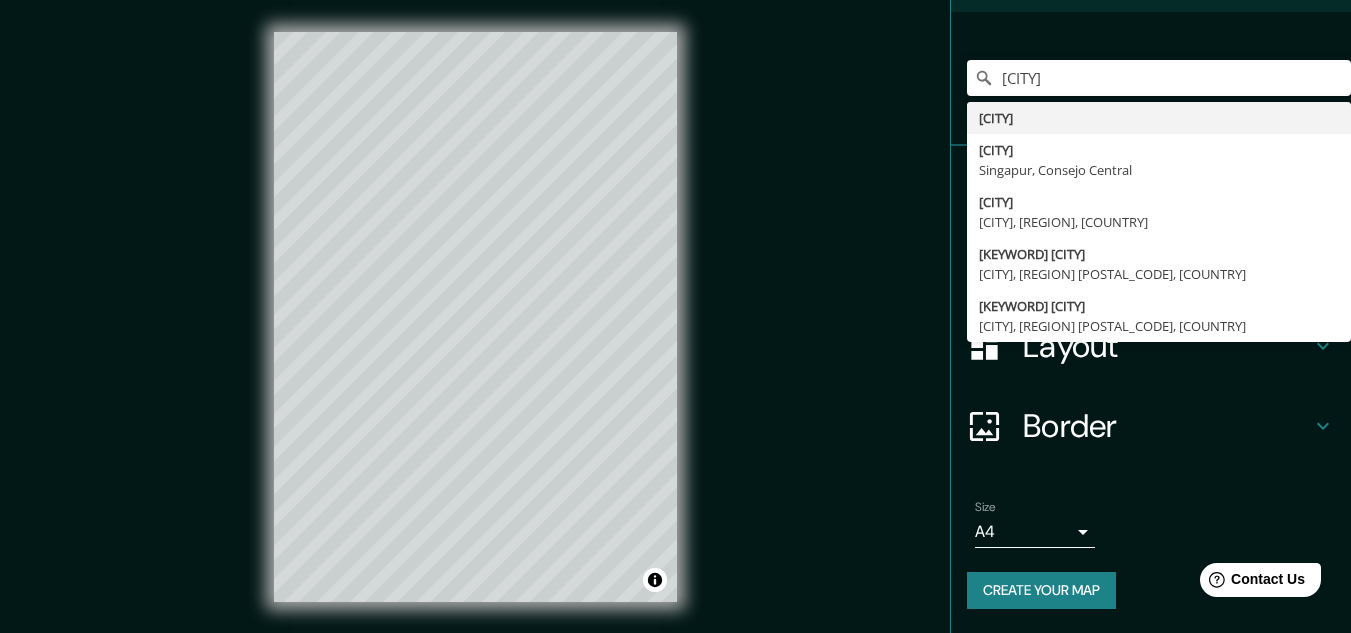 click on "Border" at bounding box center (1167, 426) 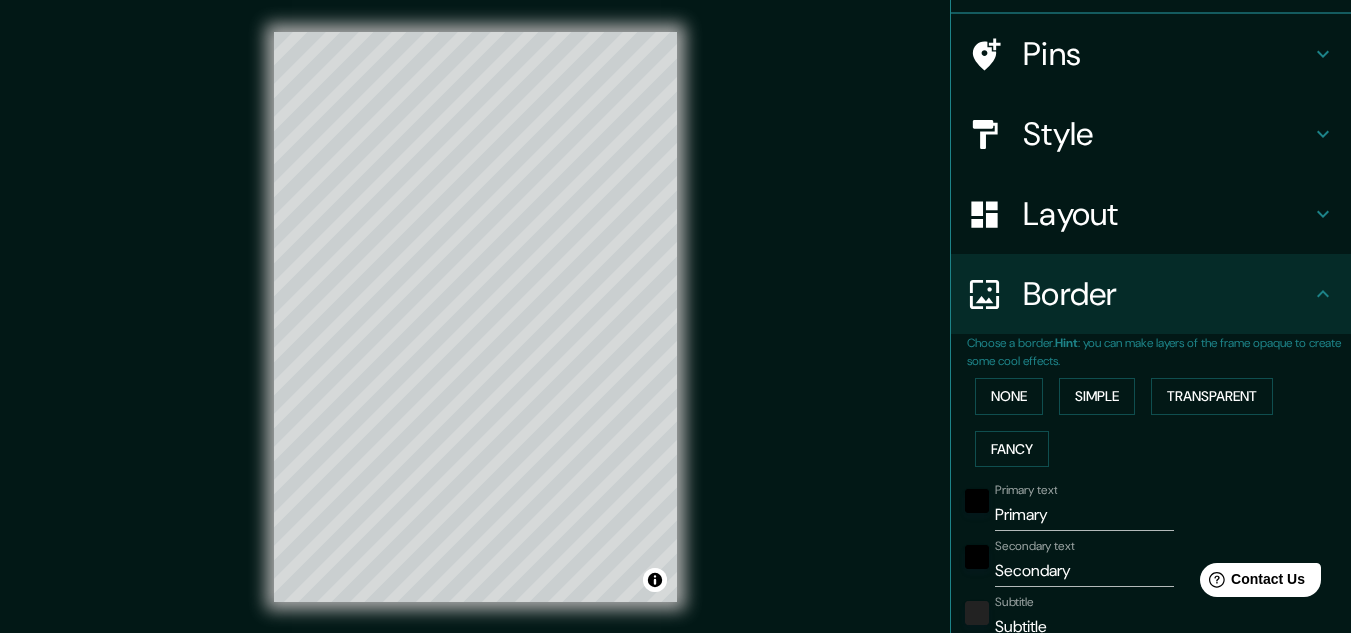 scroll, scrollTop: 132, scrollLeft: 0, axis: vertical 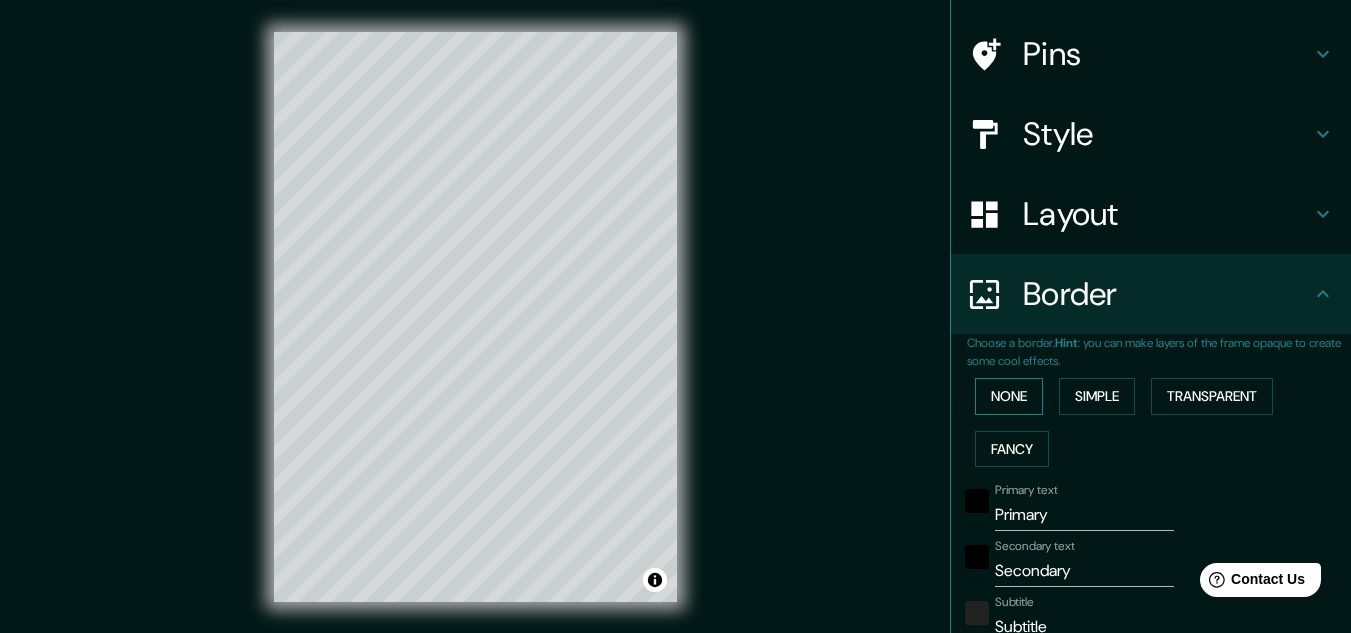 click on "None" at bounding box center [1009, 396] 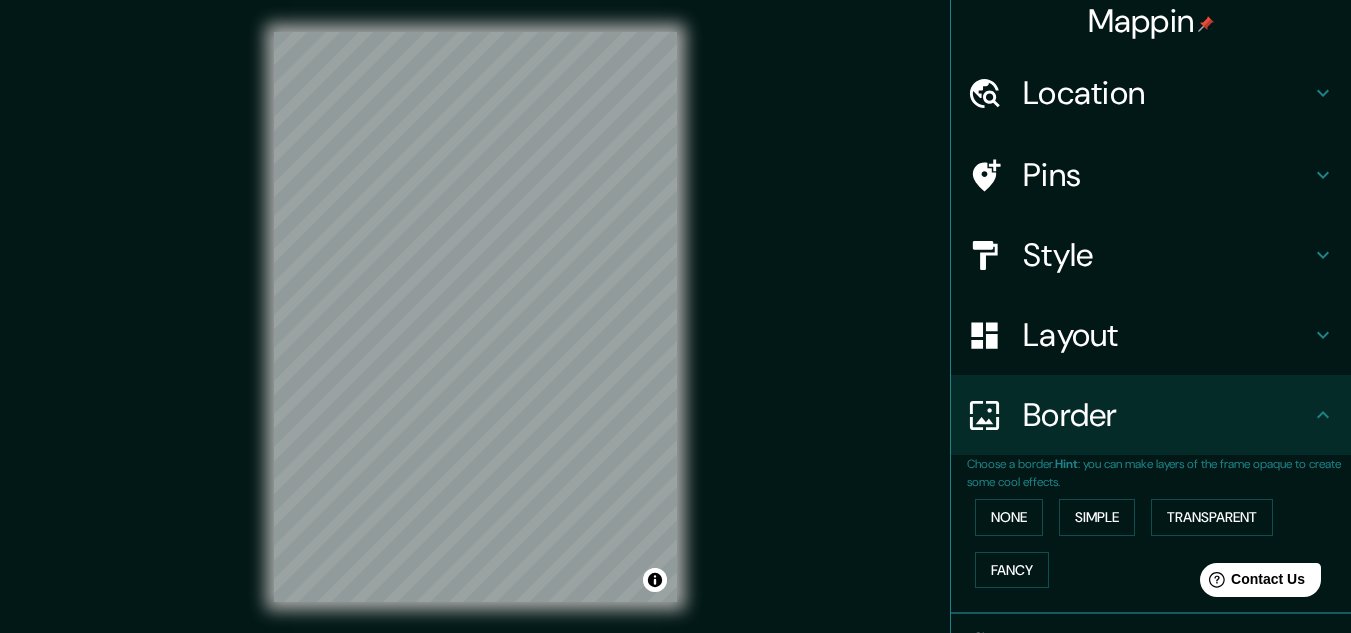 scroll, scrollTop: 0, scrollLeft: 0, axis: both 